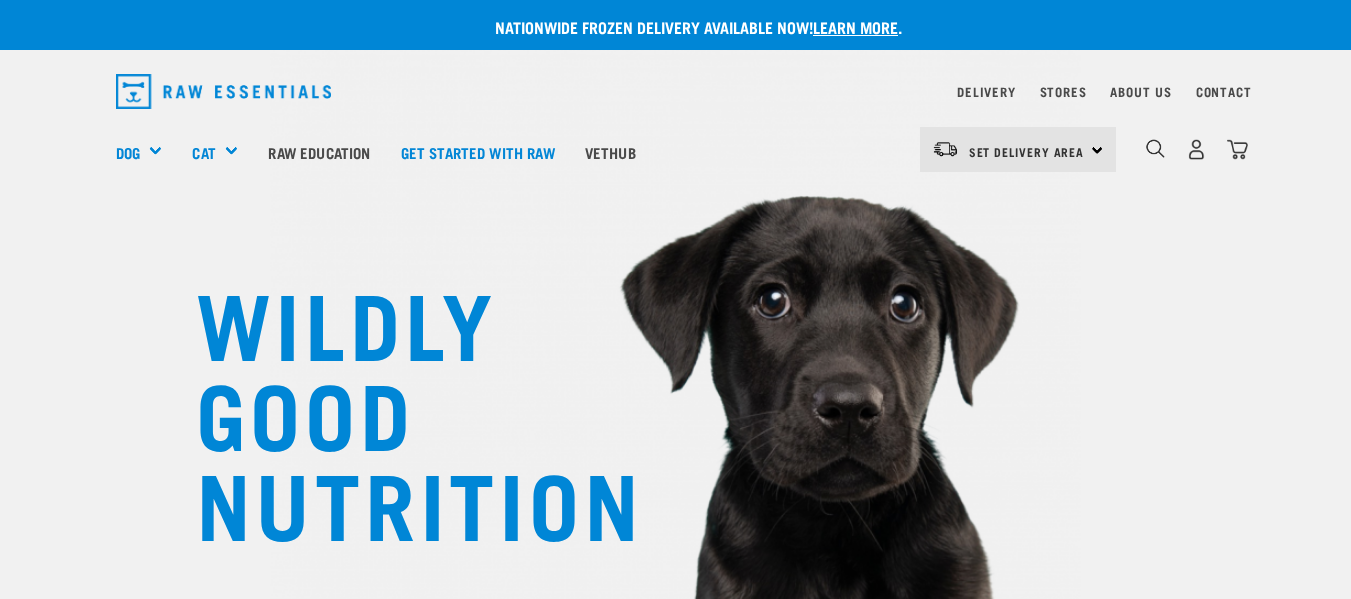 scroll, scrollTop: 0, scrollLeft: 0, axis: both 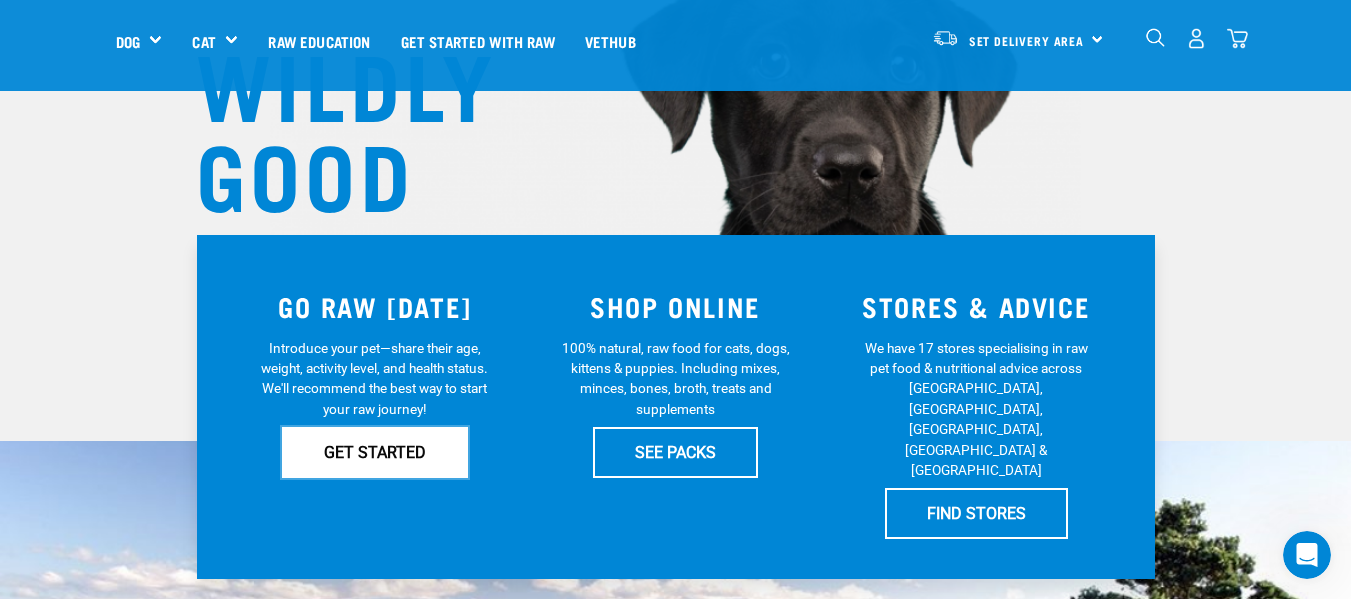 click on "GET STARTED" at bounding box center (375, 452) 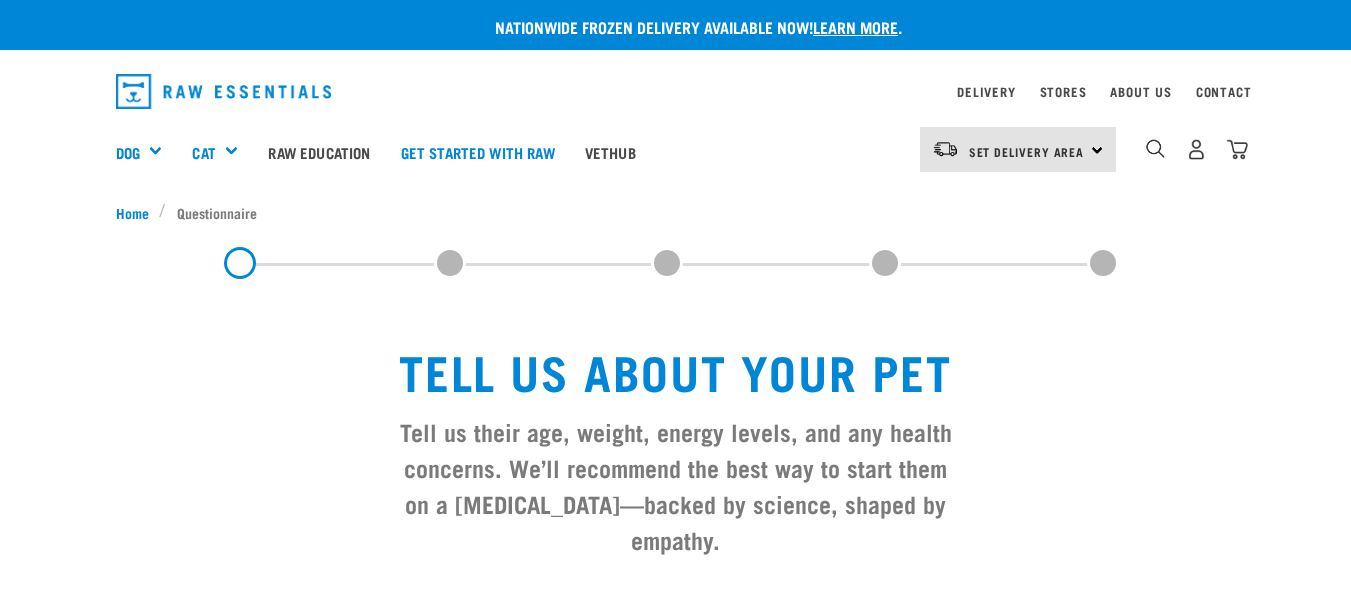 scroll, scrollTop: 0, scrollLeft: 0, axis: both 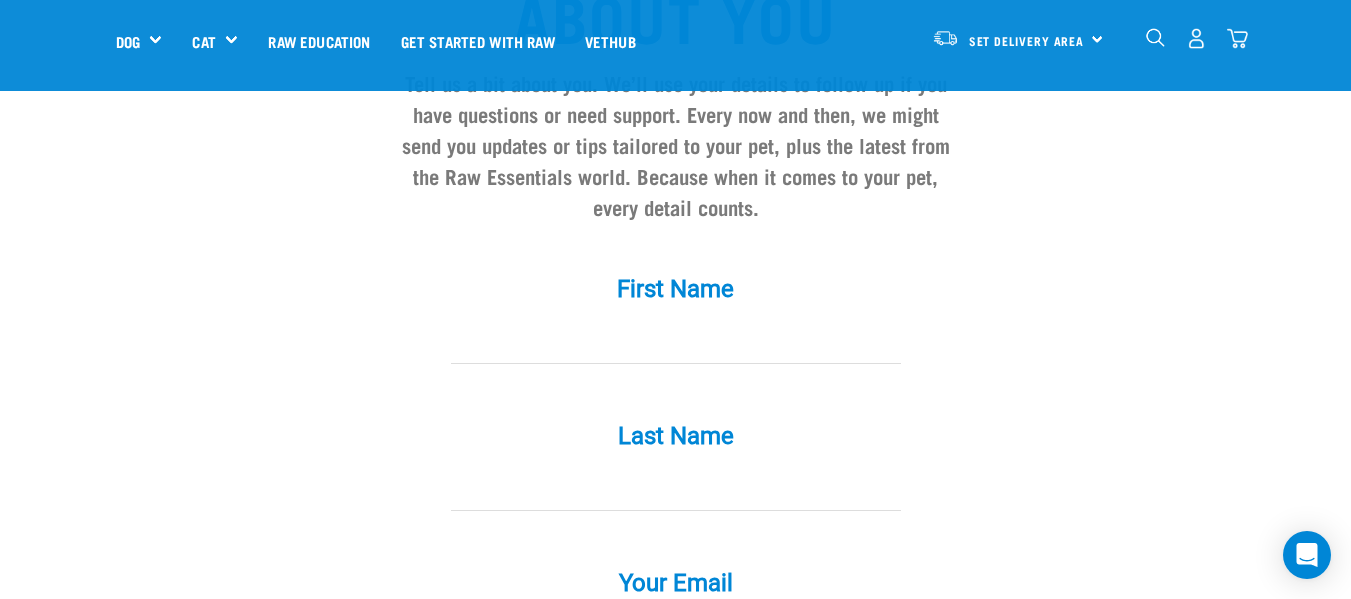click at bounding box center [676, 341] 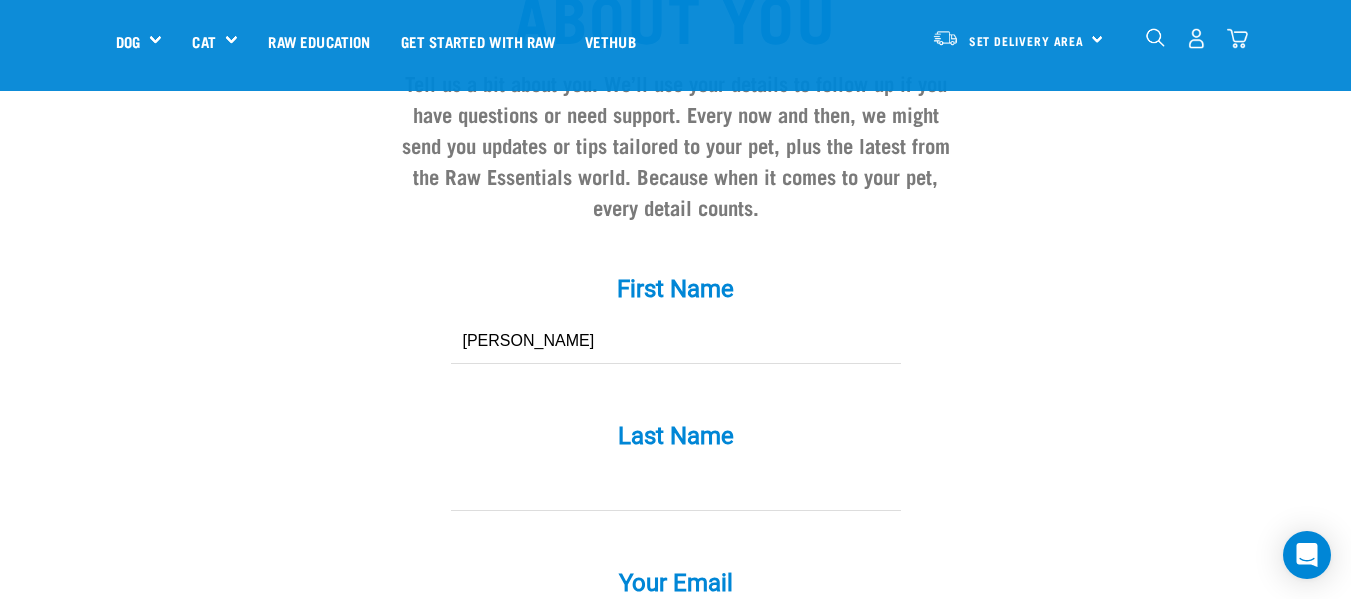 type on "Lane" 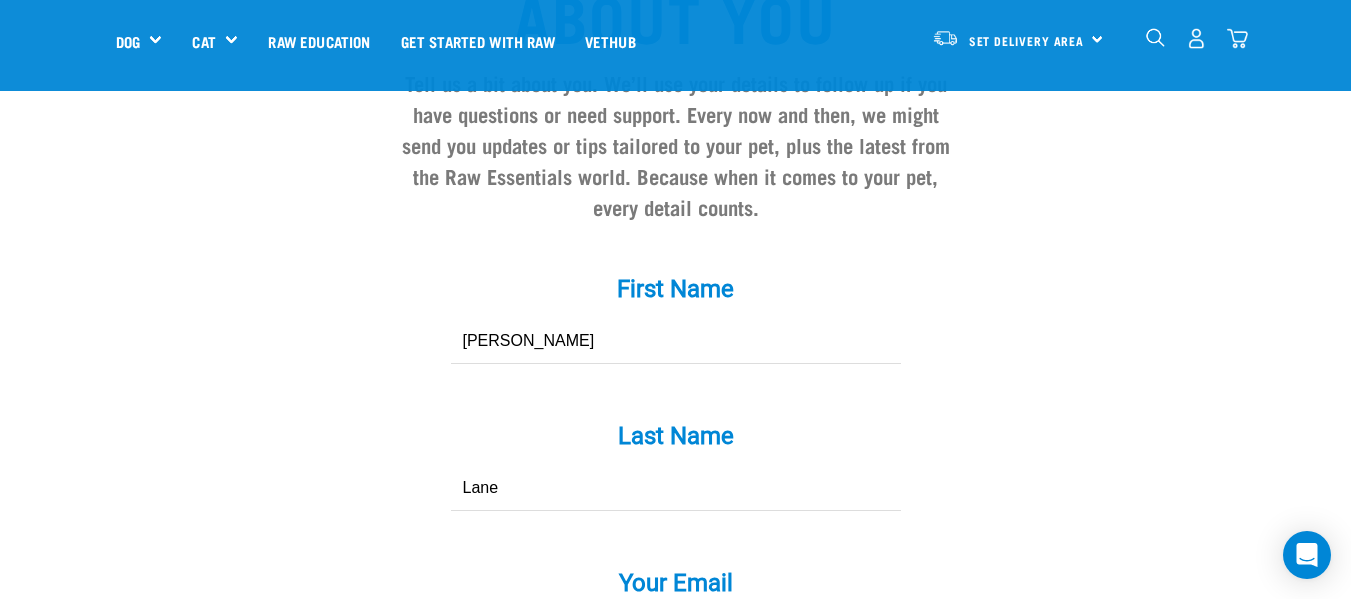 type on "[EMAIL_ADDRESS][DOMAIN_NAME]" 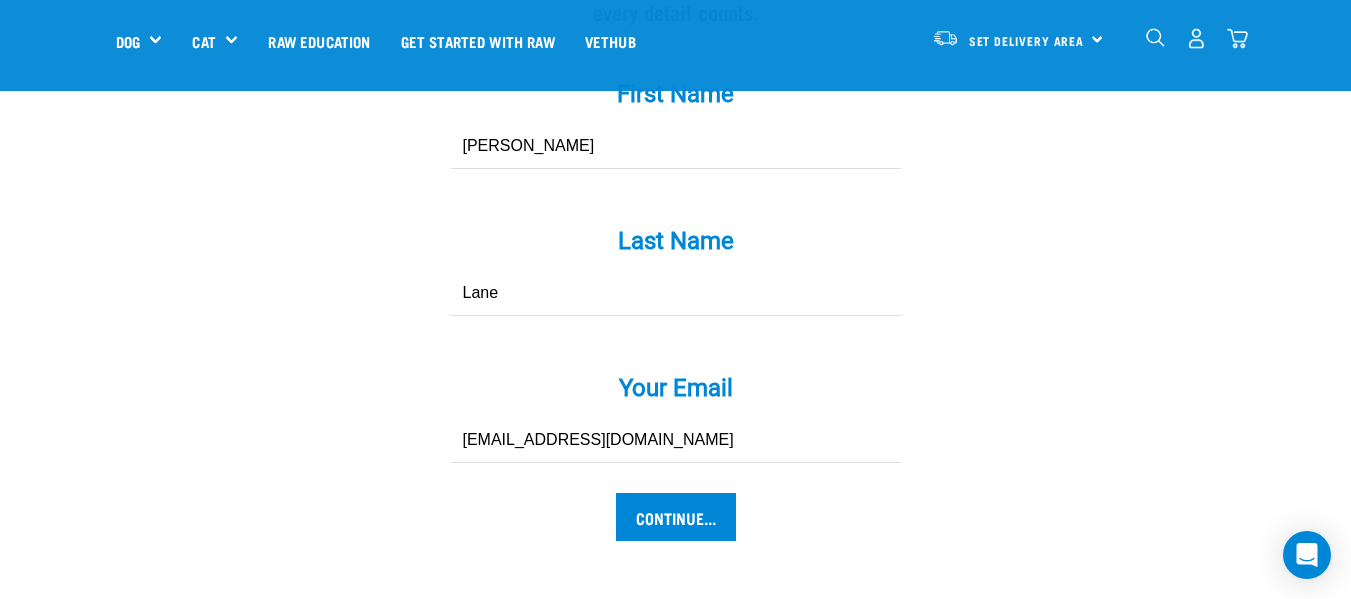 scroll, scrollTop: 1988, scrollLeft: 0, axis: vertical 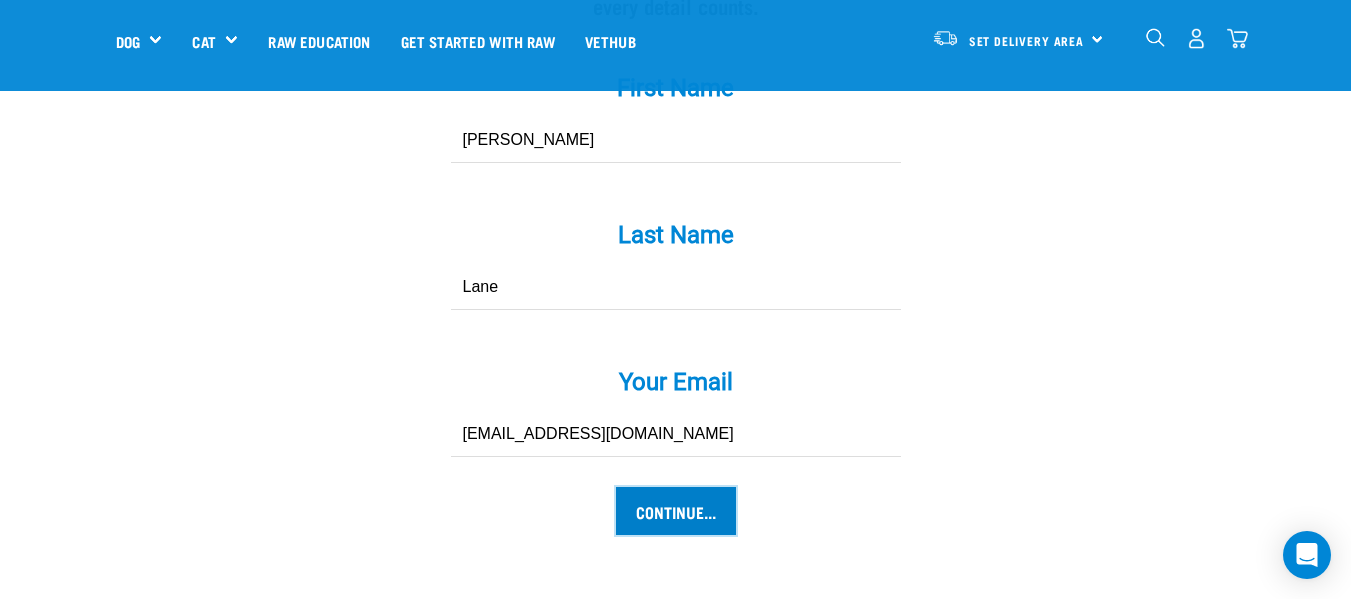 click on "Continue..." at bounding box center (676, 511) 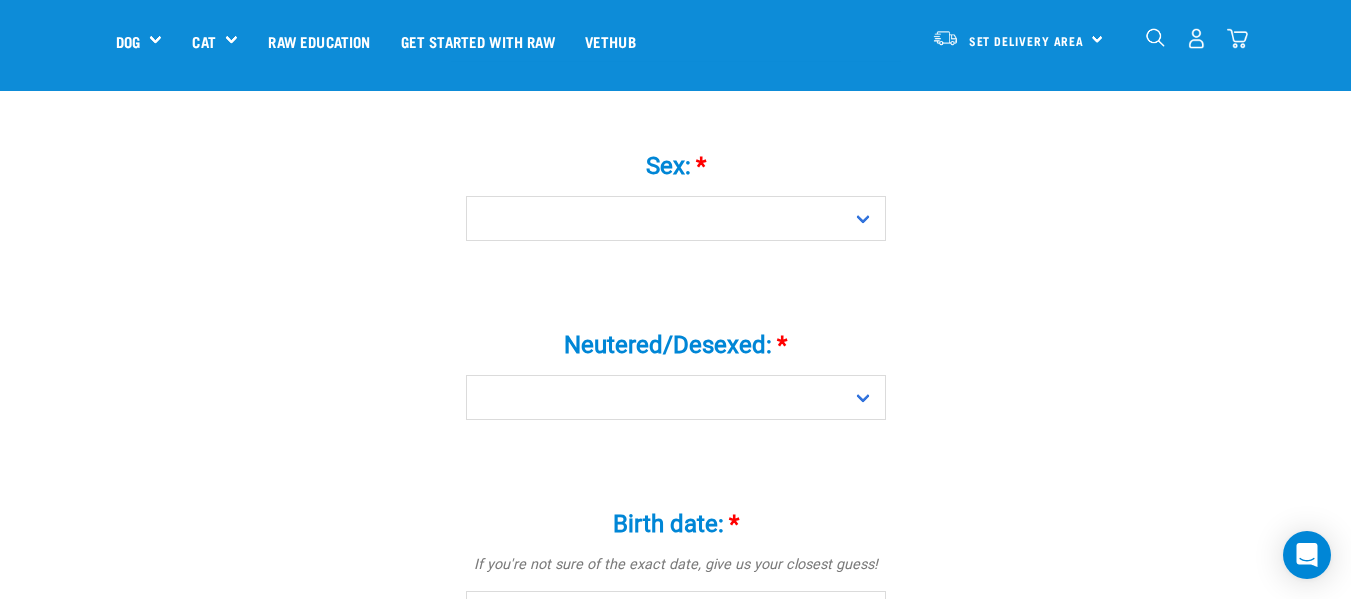 scroll, scrollTop: 803, scrollLeft: 0, axis: vertical 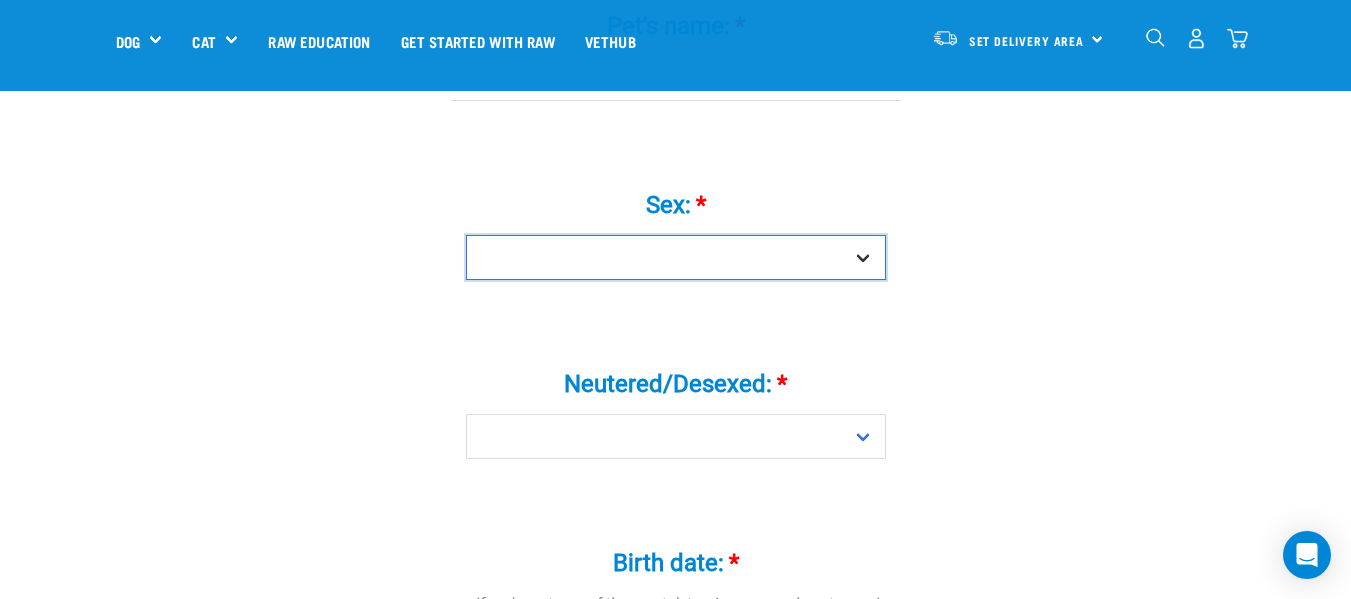 click on "Boy
Girl" at bounding box center (676, 257) 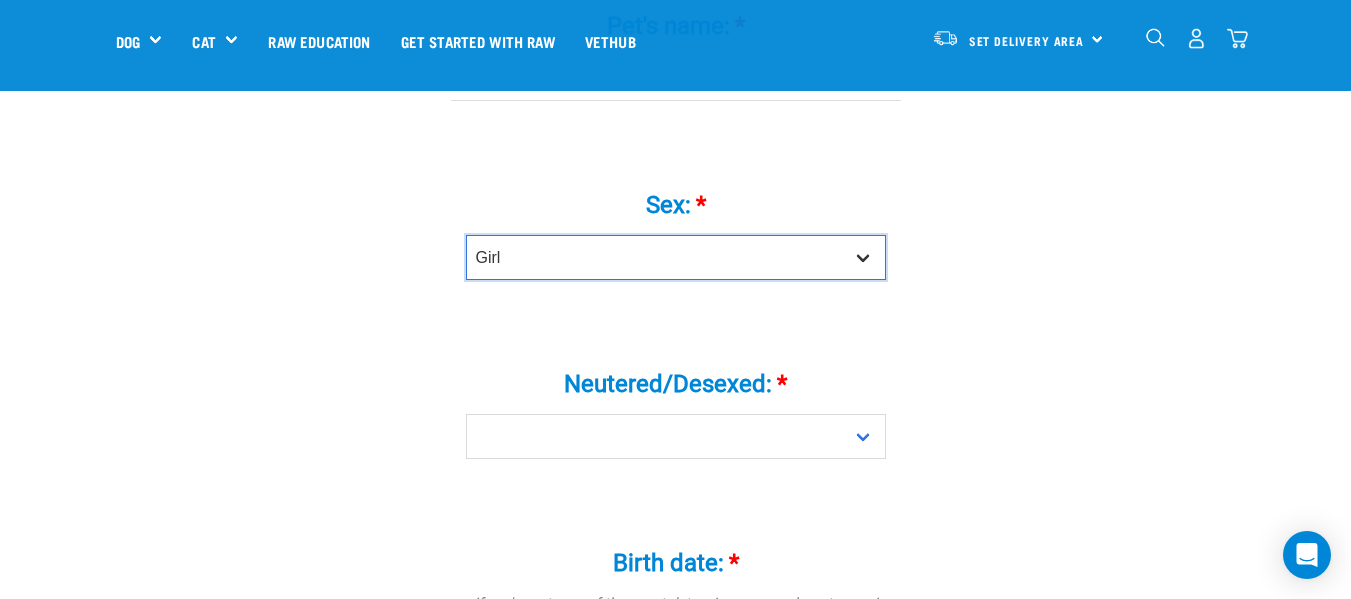 click on "Boy
Girl" at bounding box center [676, 257] 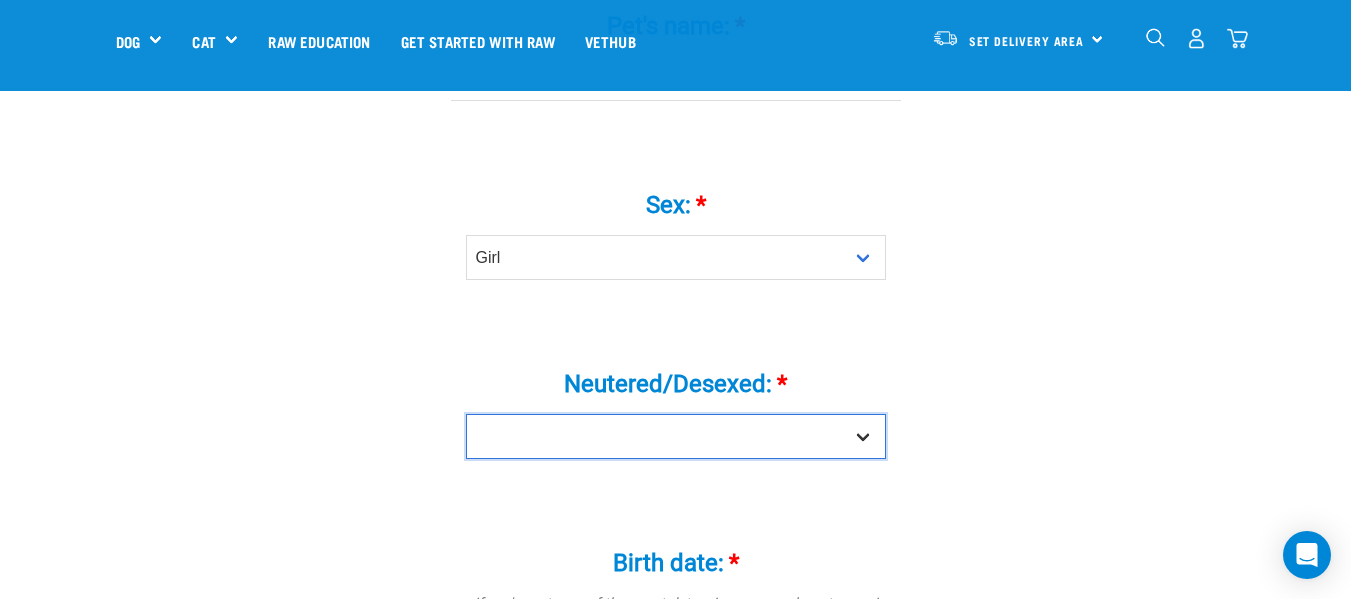 click on "Yes
No" at bounding box center [676, 436] 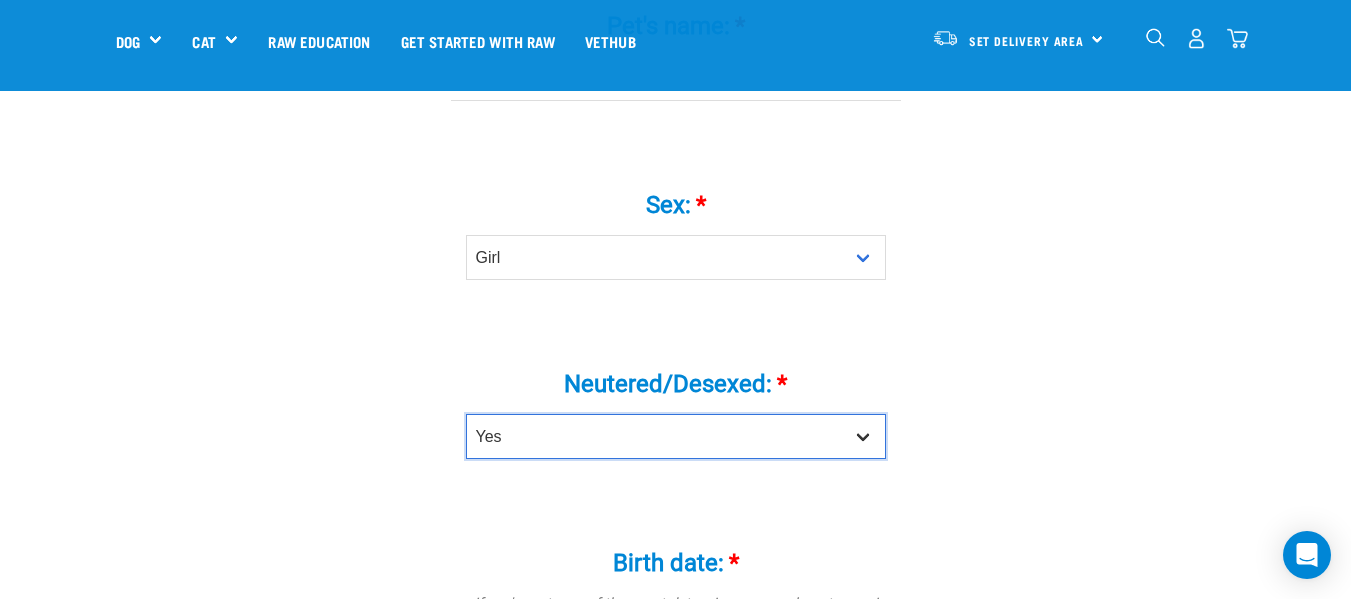 click on "Yes
No" at bounding box center [676, 436] 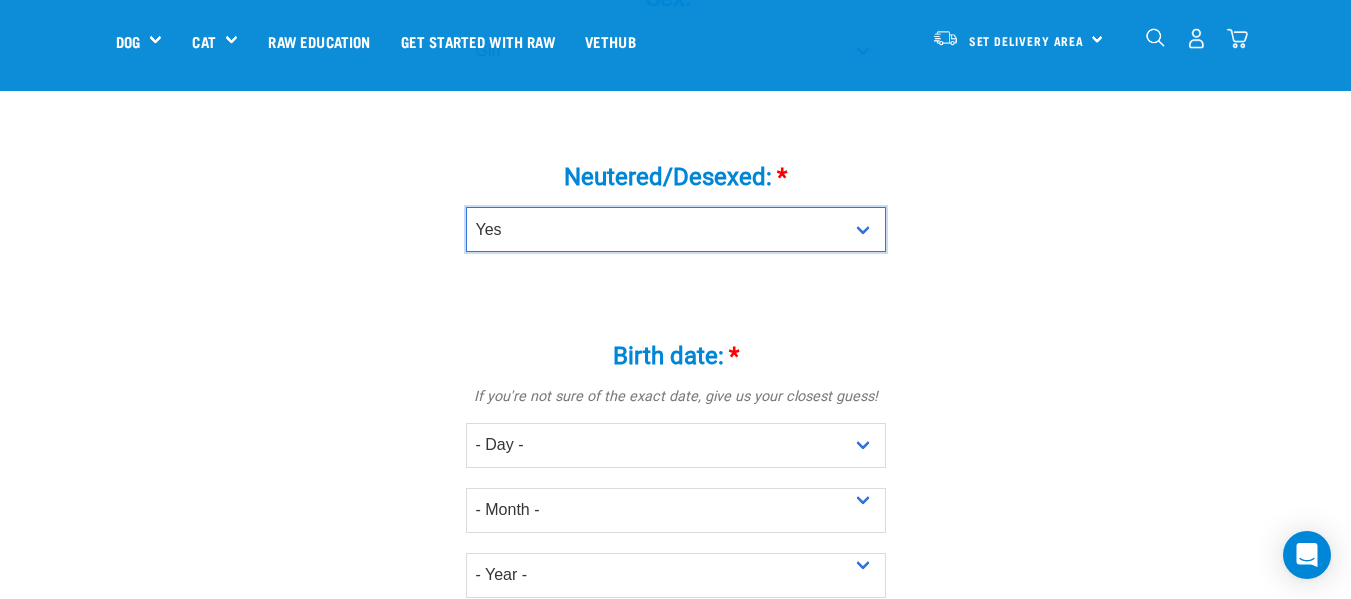 scroll, scrollTop: 1016, scrollLeft: 0, axis: vertical 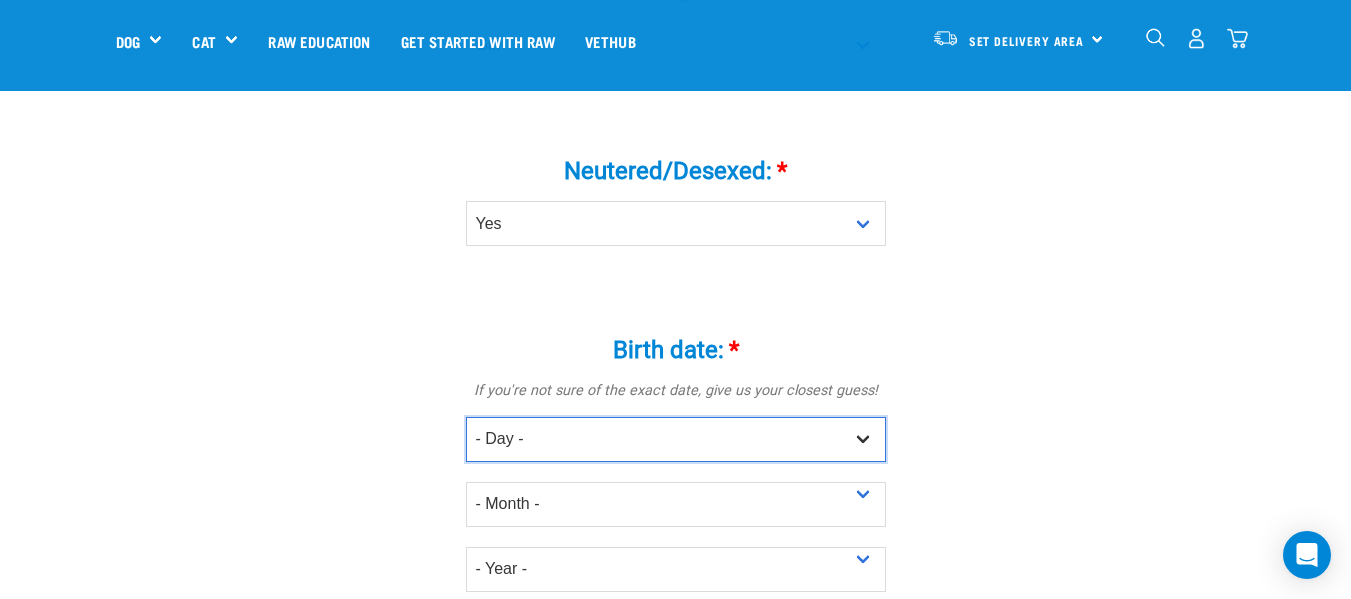 click on "- Day -
1
2
3
4
5
6
7
8
9
10 11 12 13 14 15 16 17 18 19 20 21 22 23 24 25 26 27" at bounding box center (676, 439) 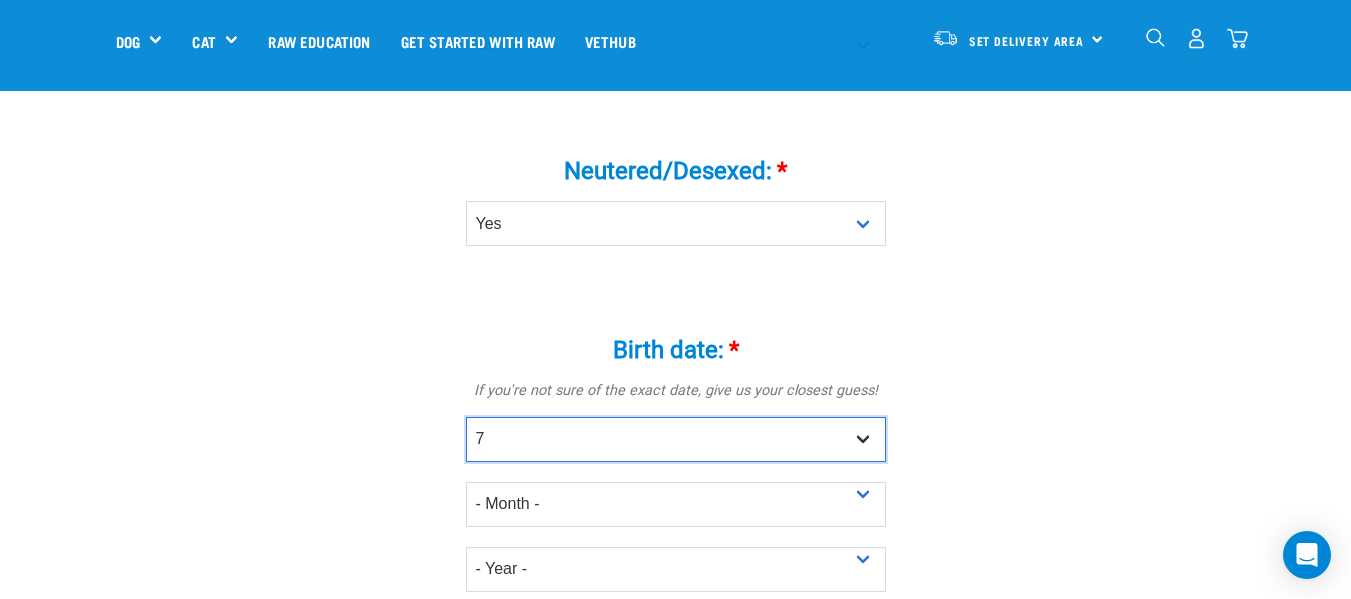 click on "- Day -
1
2
3
4
5
6
7
8
9
10 11 12 13 14 15 16 17 18 19 20 21 22 23 24 25 26 27" at bounding box center [676, 439] 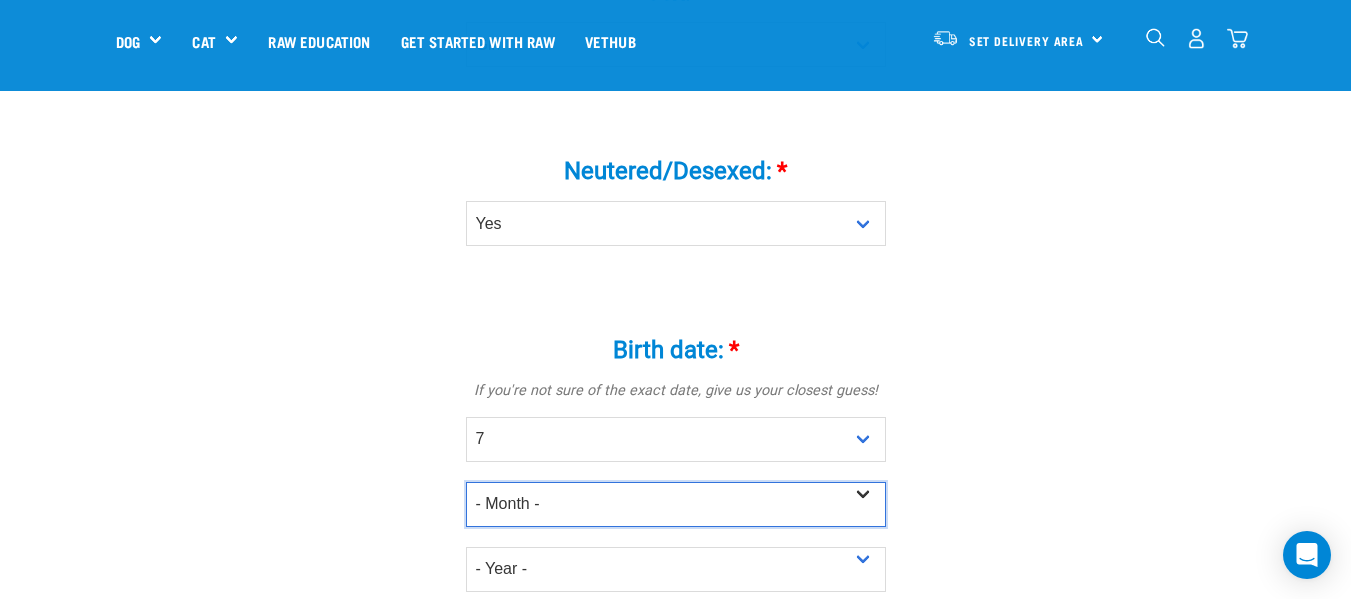 click on "- Month -
January
February
March
April
May
June July August September October November December" at bounding box center (676, 504) 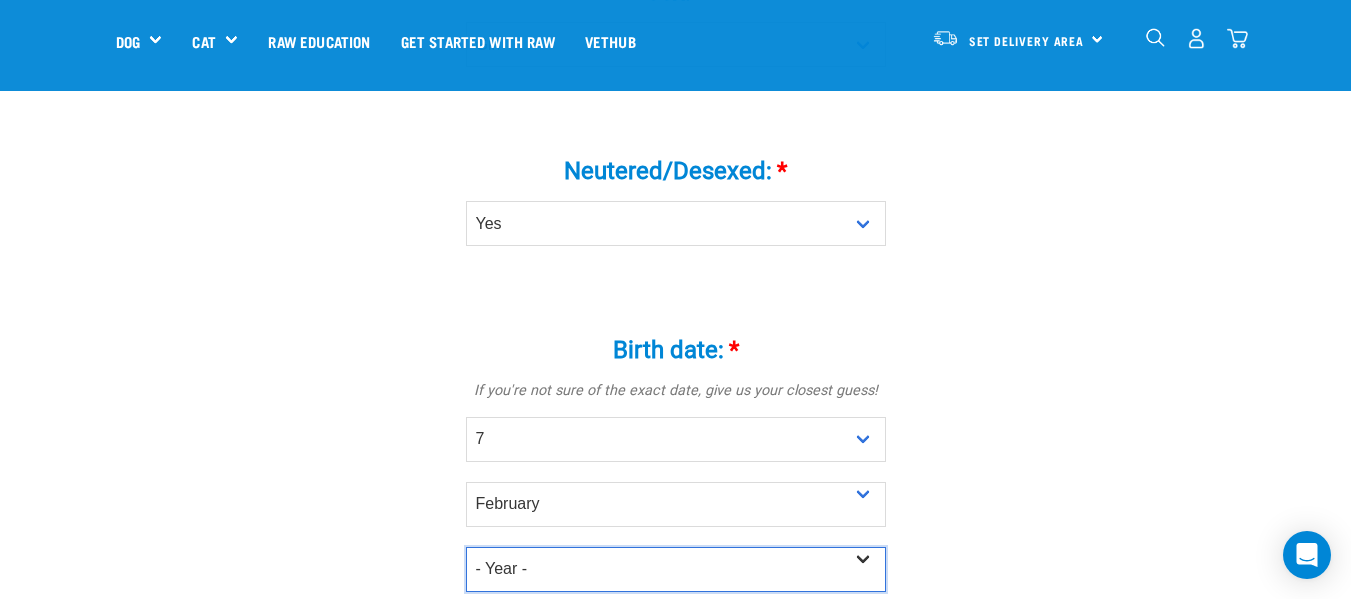 click on "- Year -
2025
2024
2023
2022
2021
2020
2019 2018 2017 2016 2015 2014 2013" at bounding box center [676, 569] 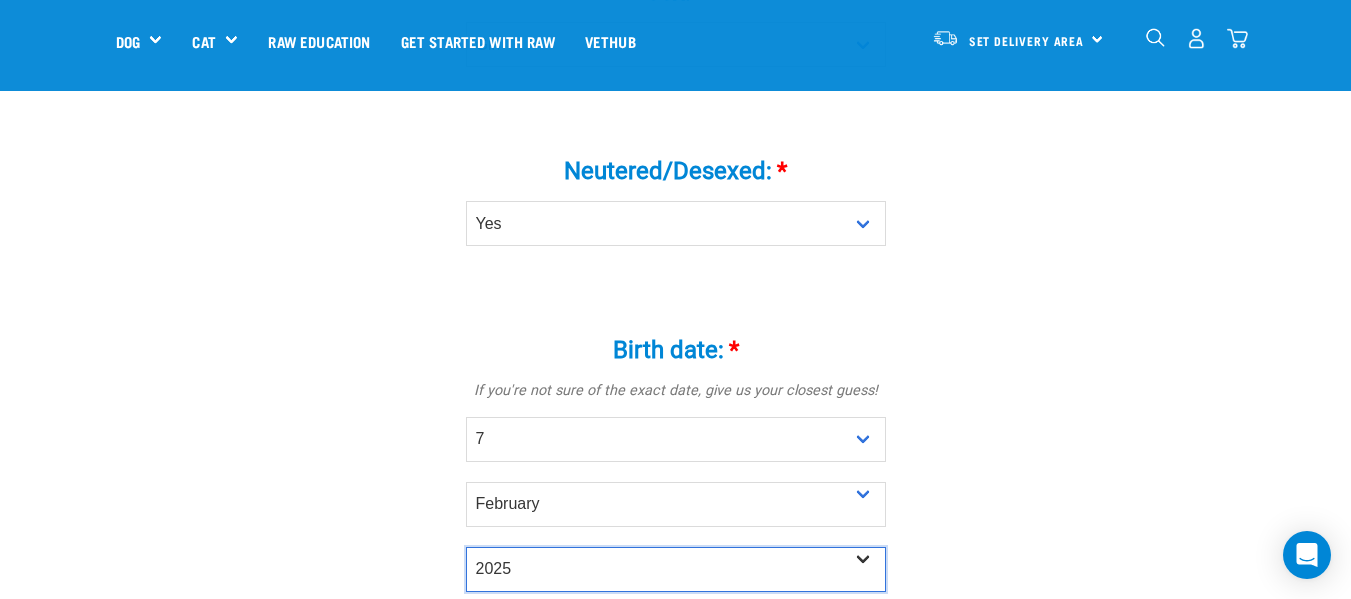 click on "- Year -
2025
2024
2023
2022
2021
2020
2019 2018 2017 2016 2015 2014 2013" at bounding box center (676, 569) 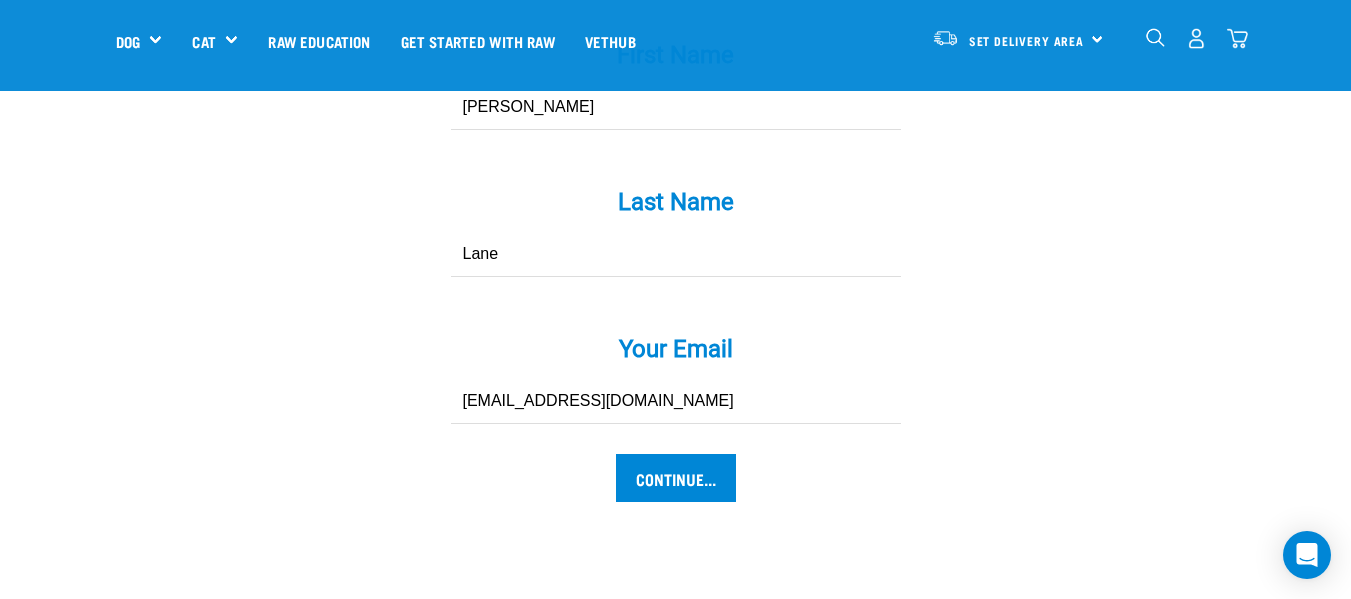 scroll, scrollTop: 2027, scrollLeft: 0, axis: vertical 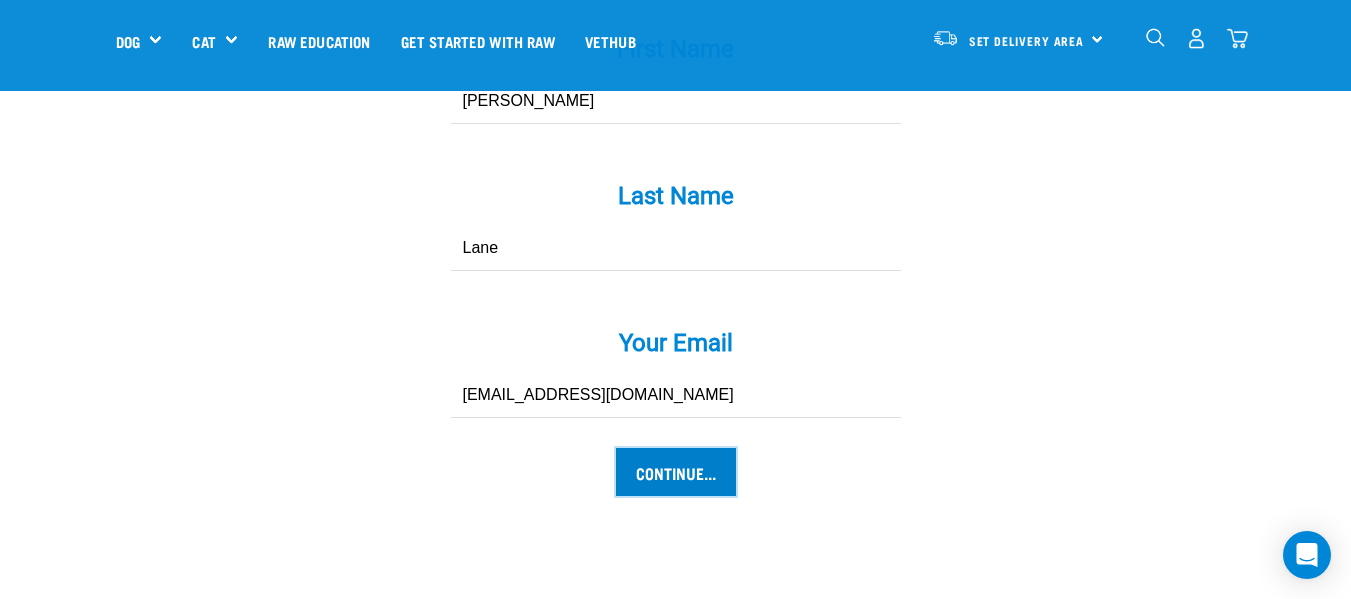 click on "Continue..." at bounding box center [676, 472] 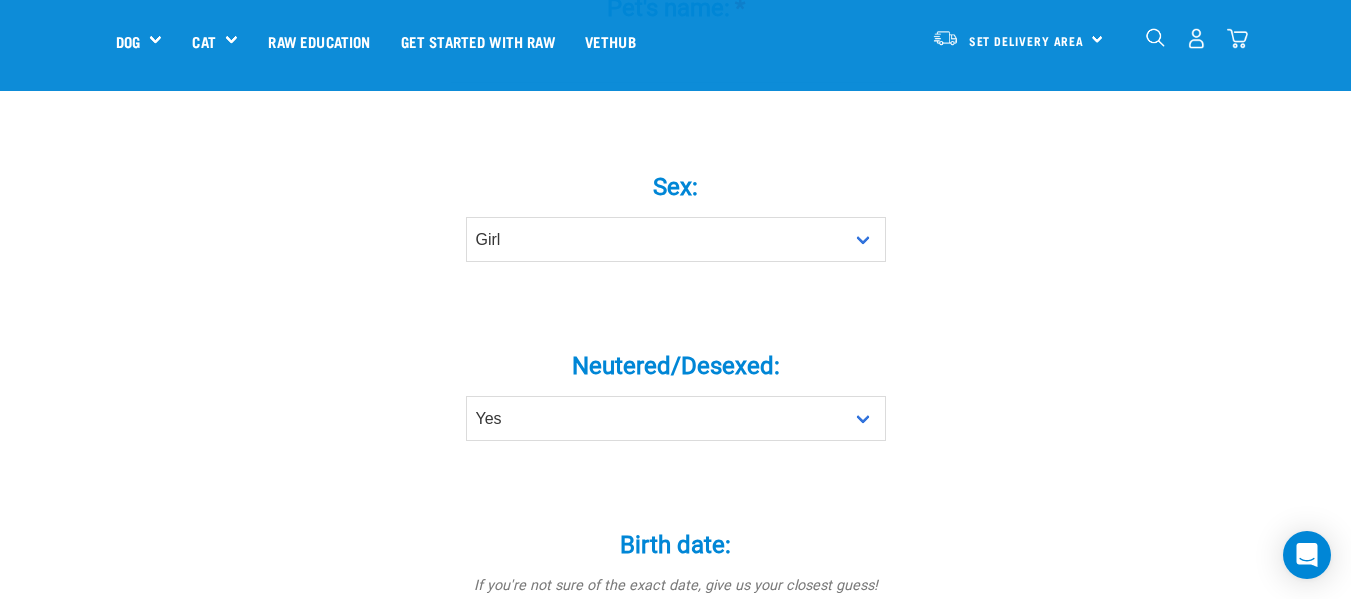 scroll, scrollTop: 803, scrollLeft: 0, axis: vertical 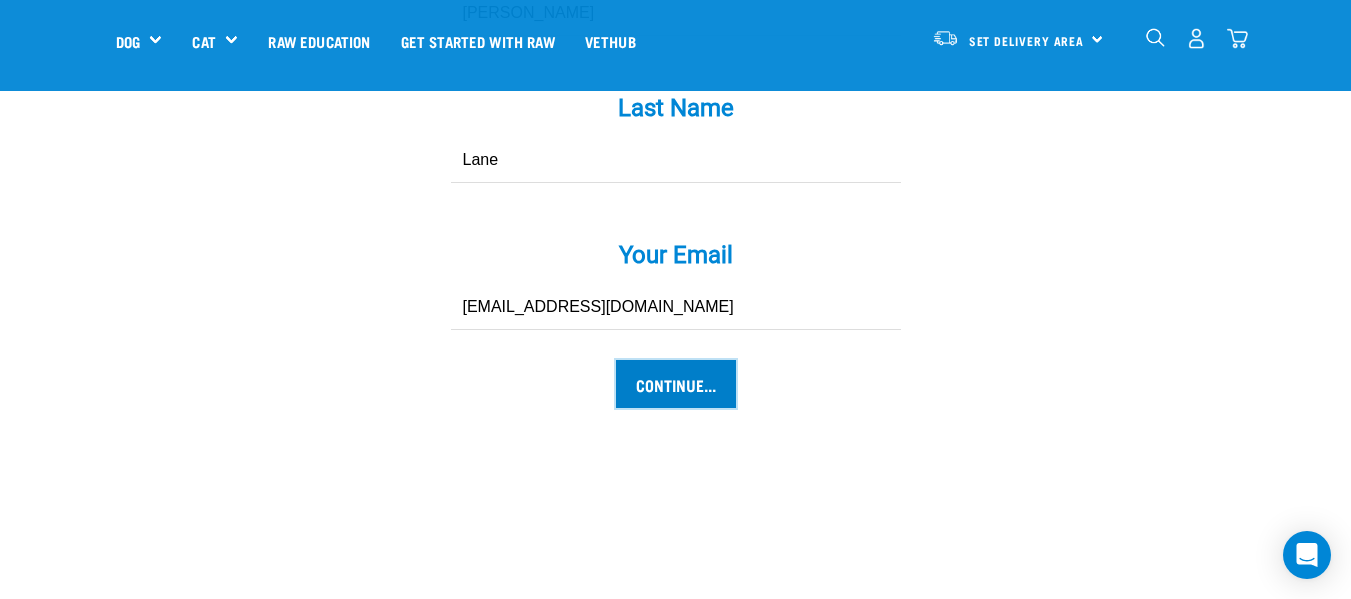 click on "Continue..." at bounding box center (676, 384) 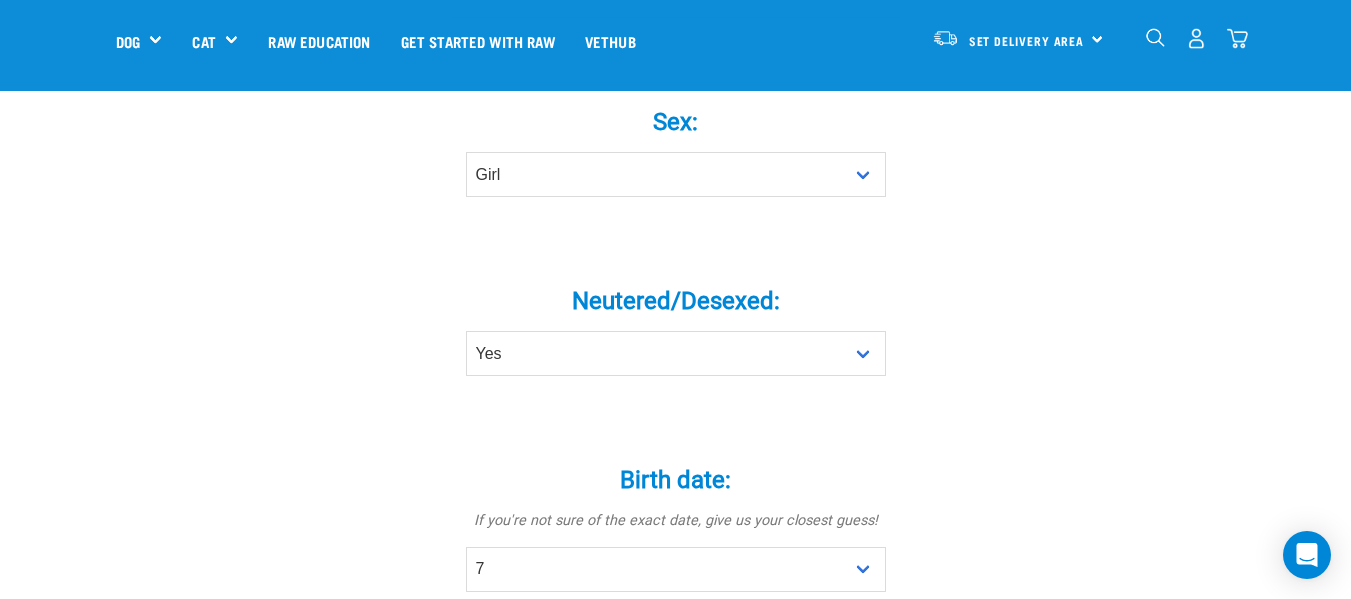 scroll, scrollTop: 803, scrollLeft: 0, axis: vertical 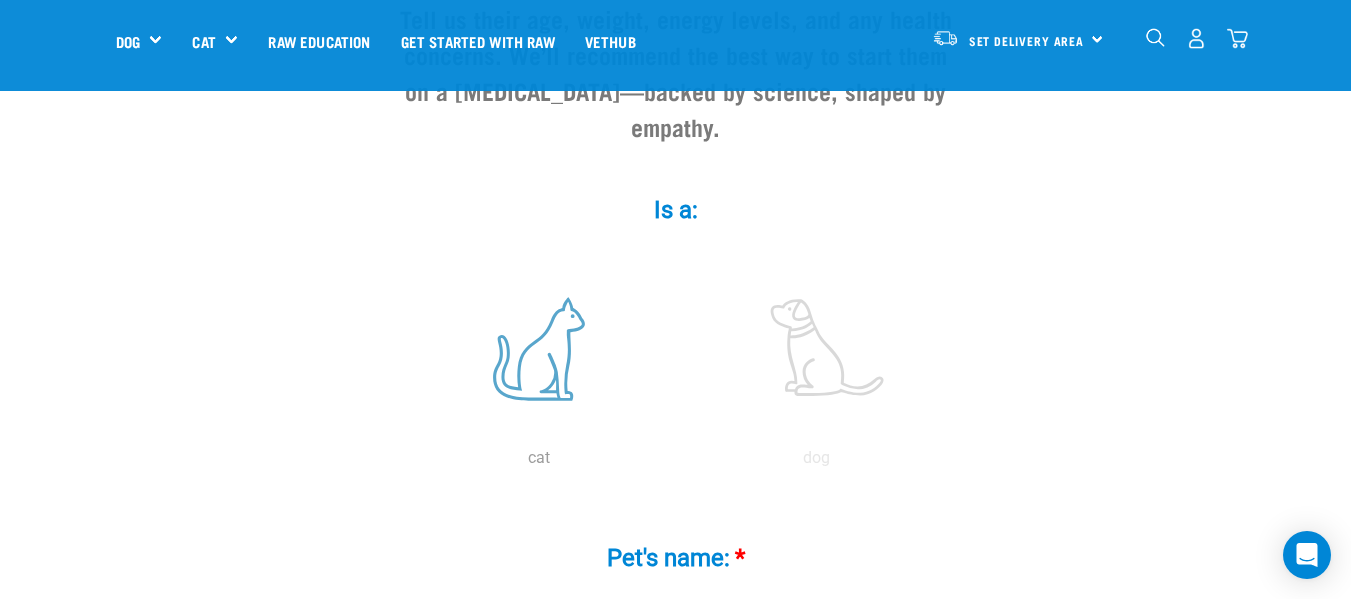 click at bounding box center (539, 349) 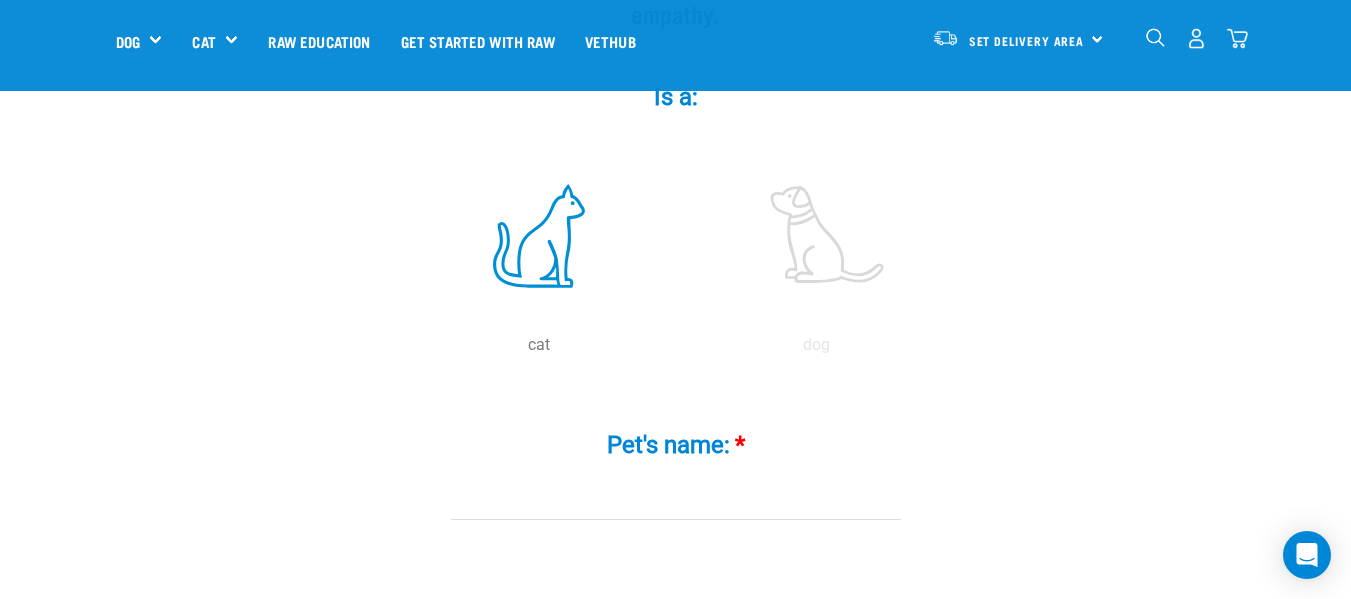 click on "Pet's name: *" at bounding box center [676, 497] 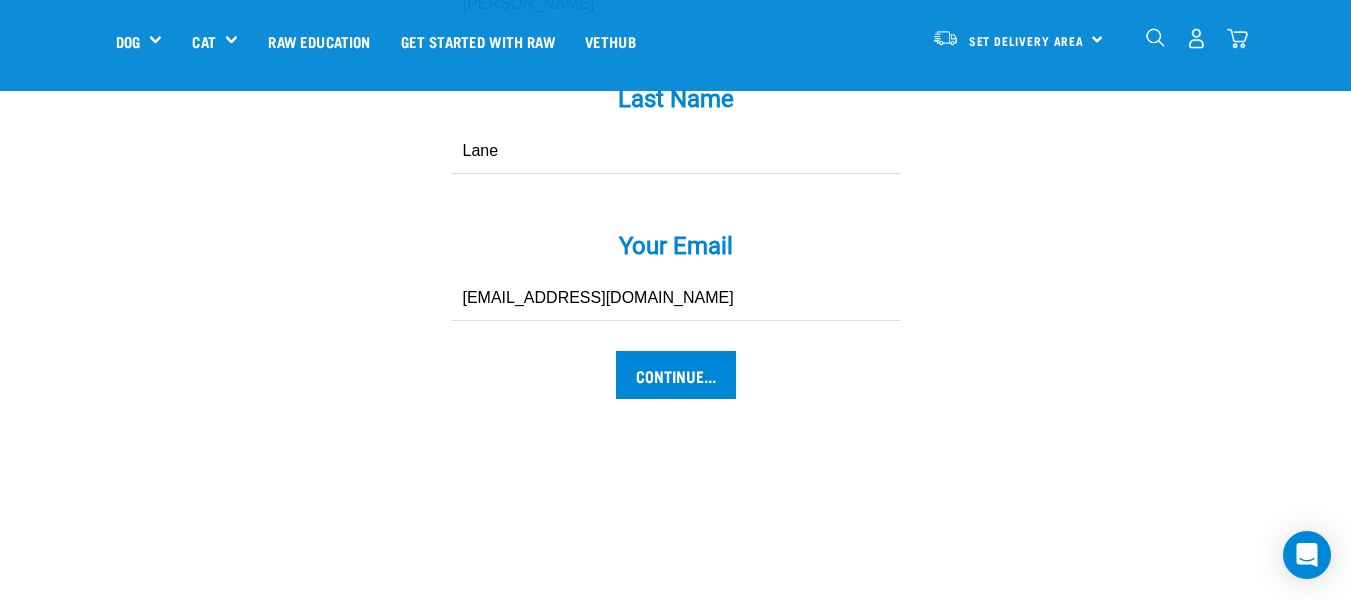 scroll, scrollTop: 2142, scrollLeft: 0, axis: vertical 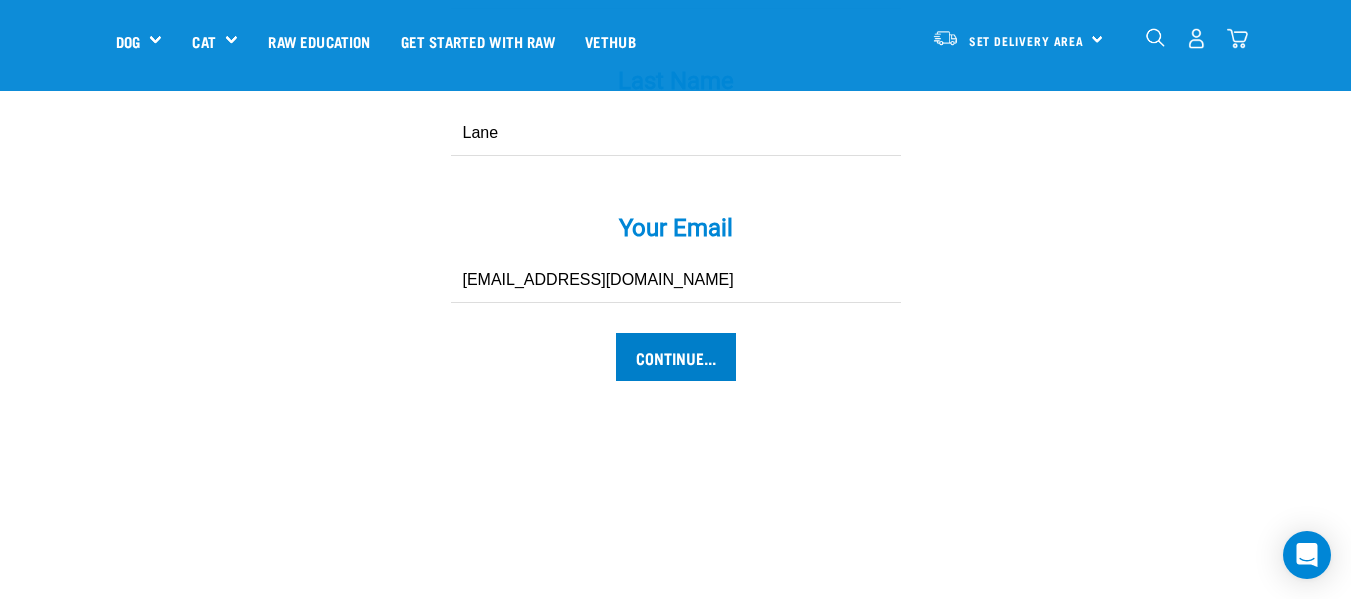 type on "[PERSON_NAME]" 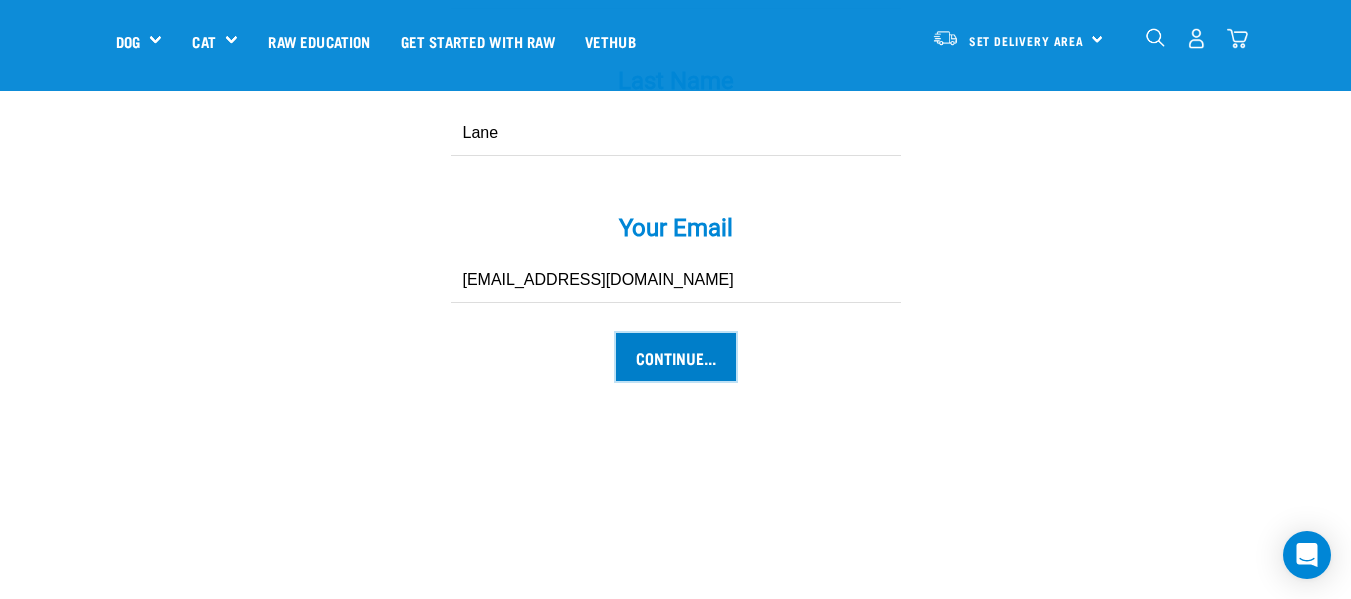 click on "Continue..." at bounding box center (676, 357) 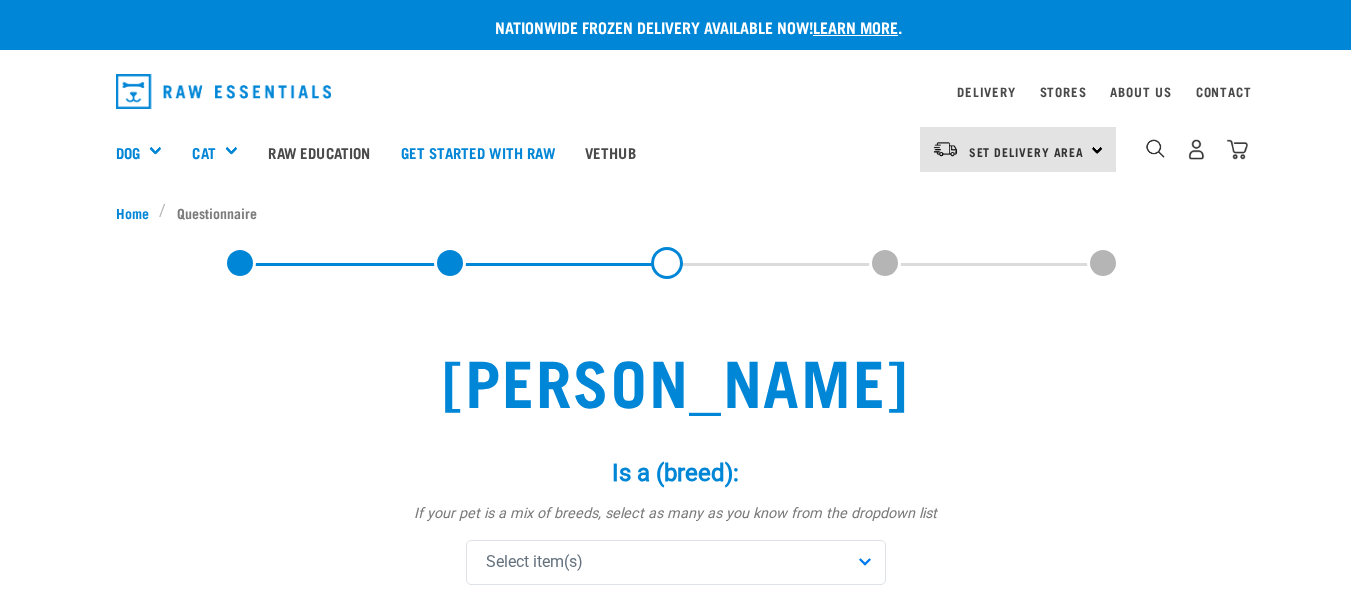 scroll, scrollTop: 0, scrollLeft: 0, axis: both 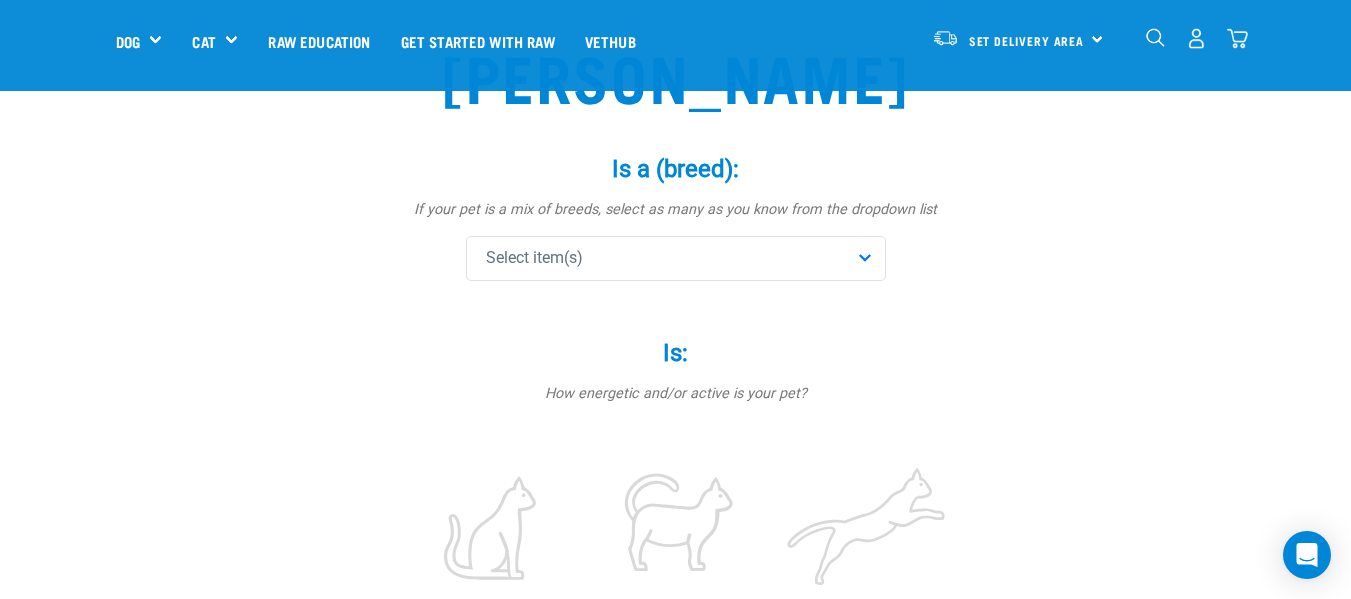 click on "Select item(s)" at bounding box center [676, 258] 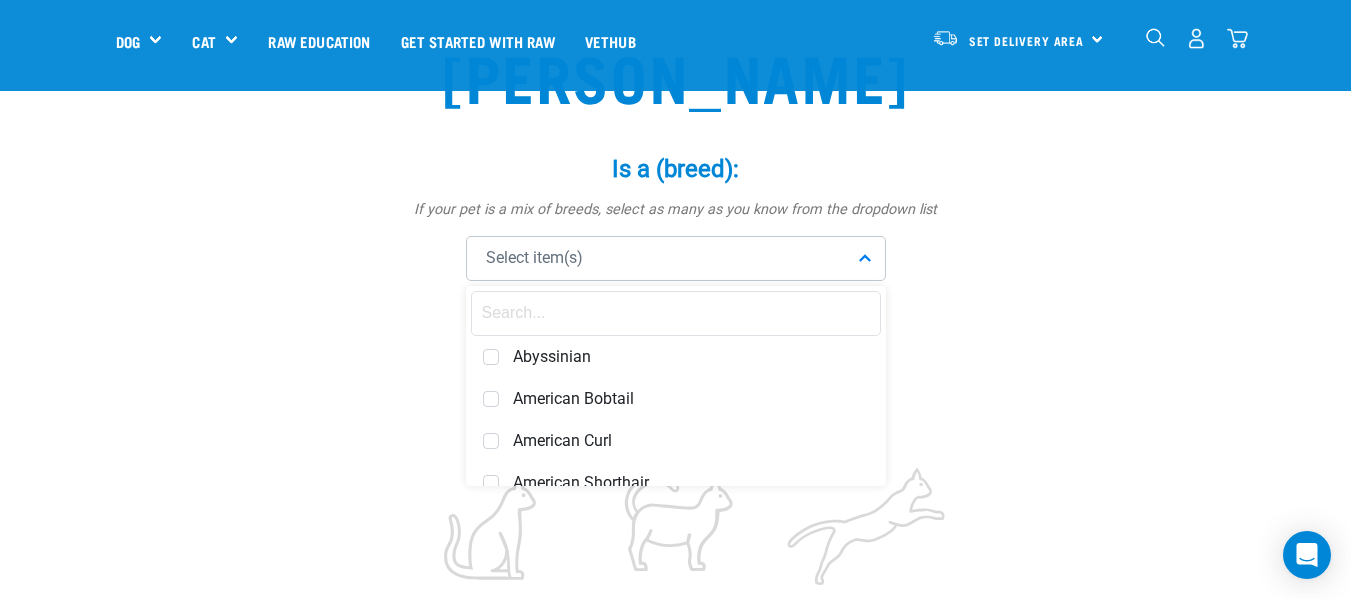 click on "Select item(s)" at bounding box center (676, 258) 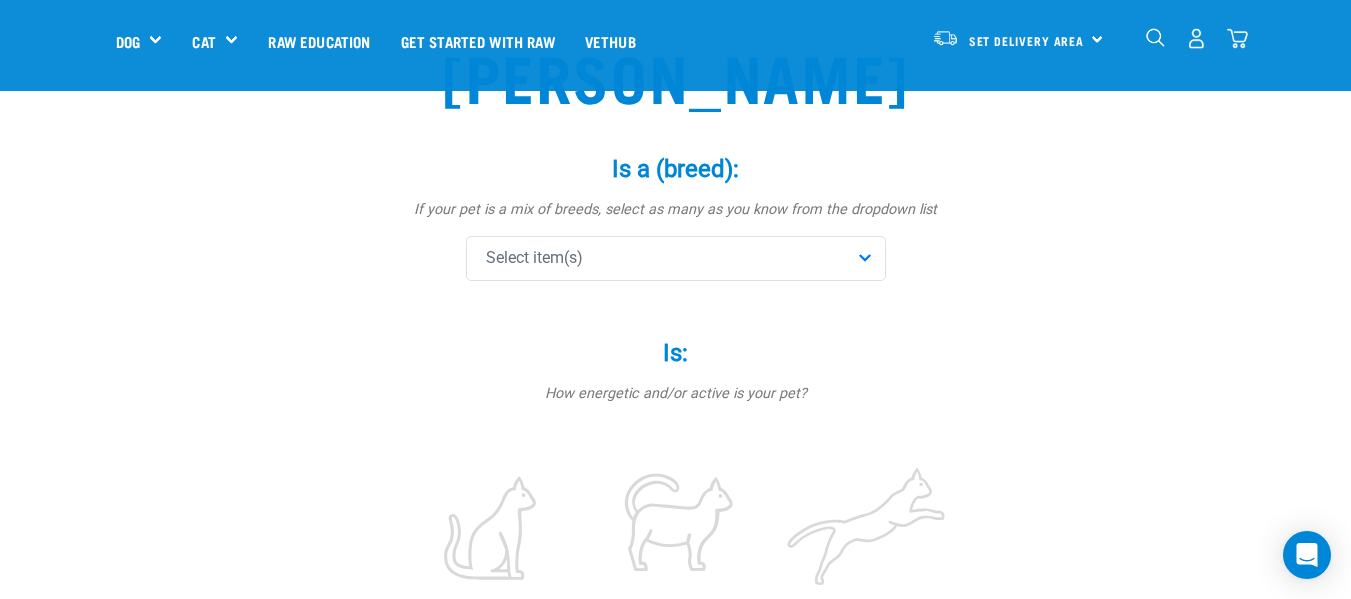 click on "Select item(s)" at bounding box center [676, 258] 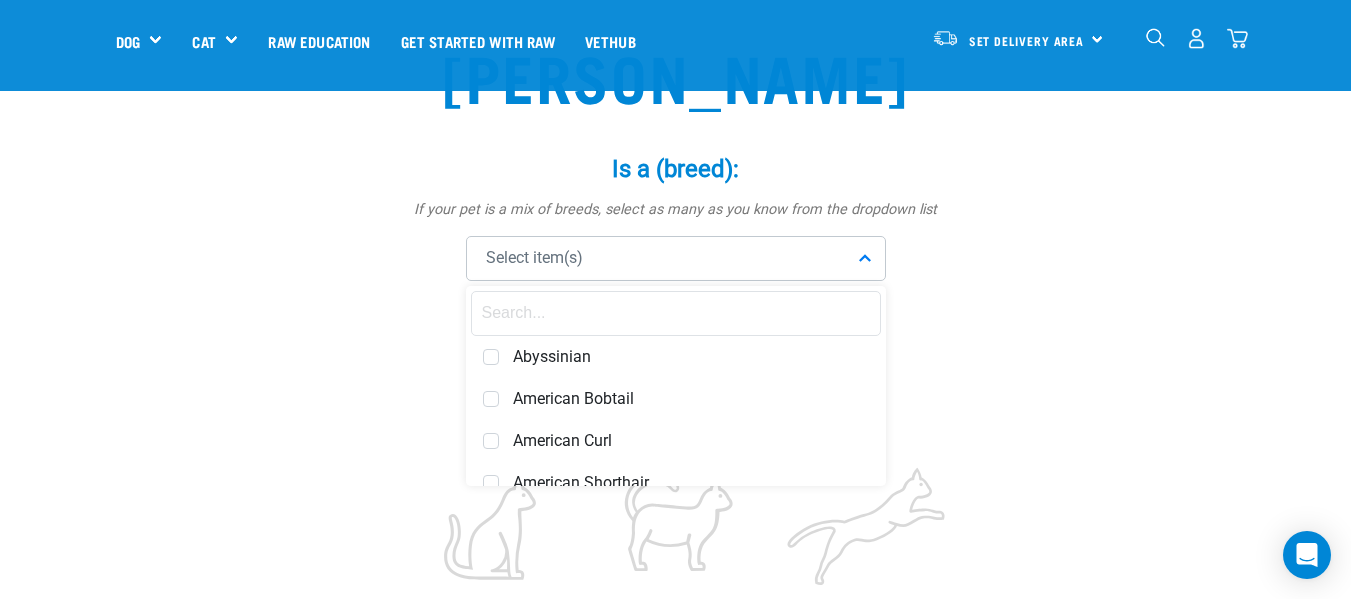 click on "Is a (breed): *
If your pet is a mix of breeds, select as many as you know from the dropdown list
Select item(s)
Abyssinian
American Bobtail
American Curl
American Shorthair" at bounding box center [676, 219] 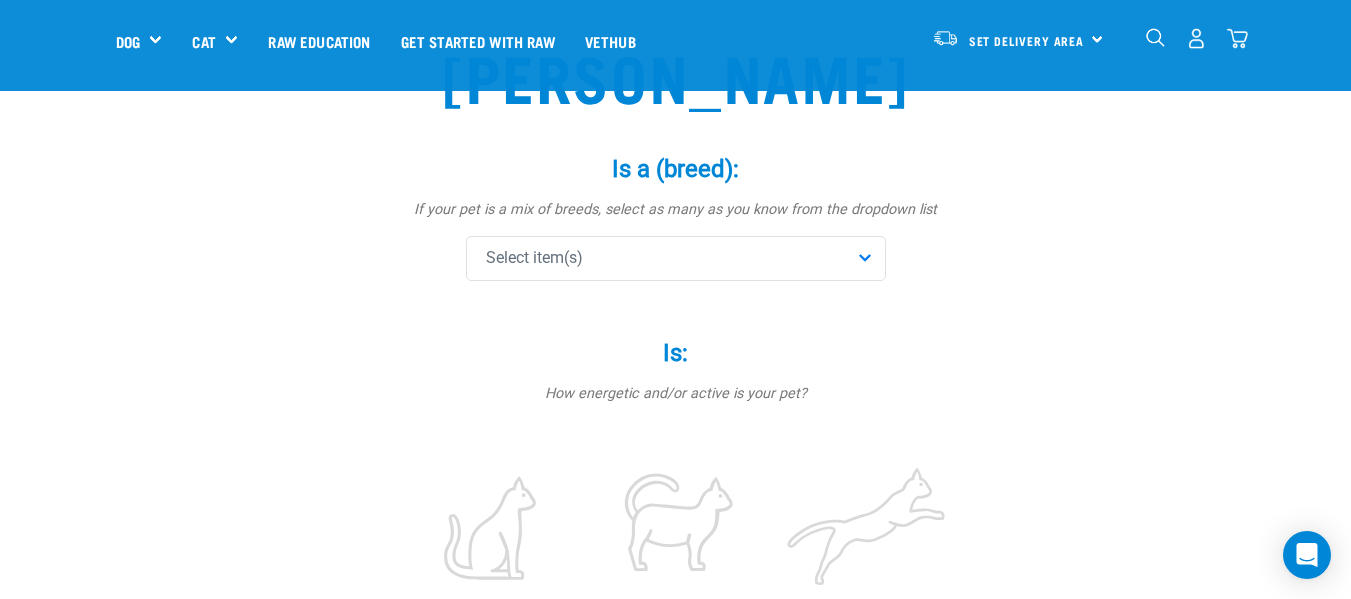 click on "Select item(s)" at bounding box center (676, 258) 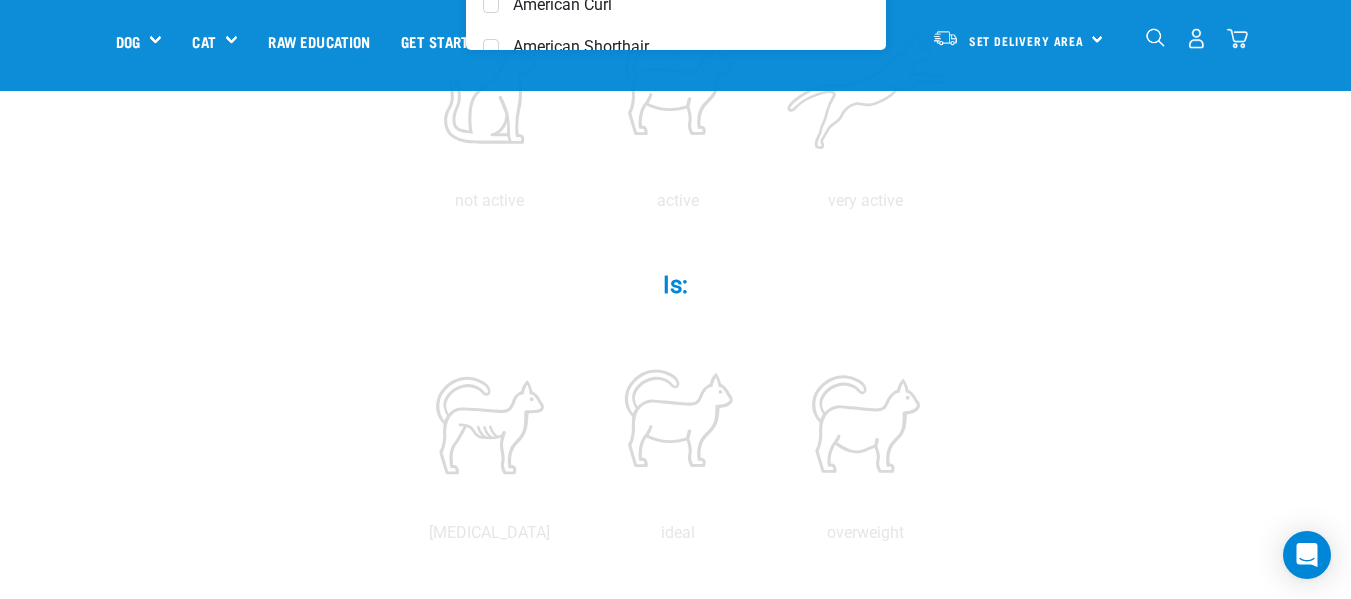 scroll, scrollTop: 602, scrollLeft: 0, axis: vertical 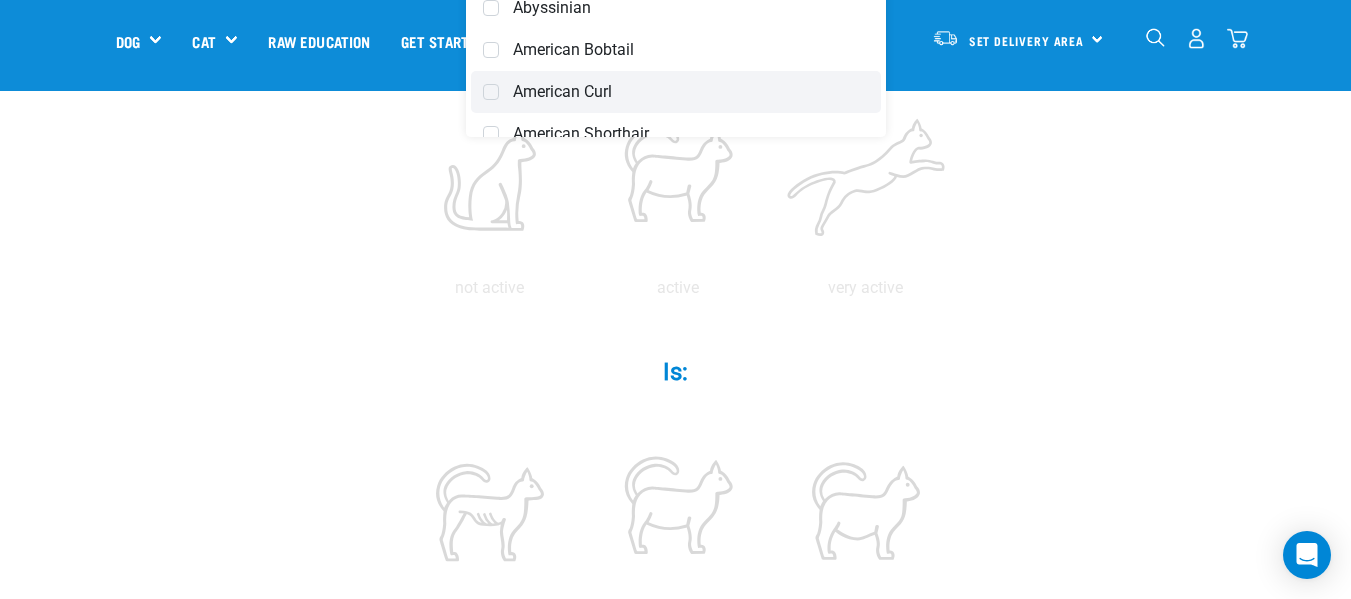 click on "American Curl" at bounding box center (691, 92) 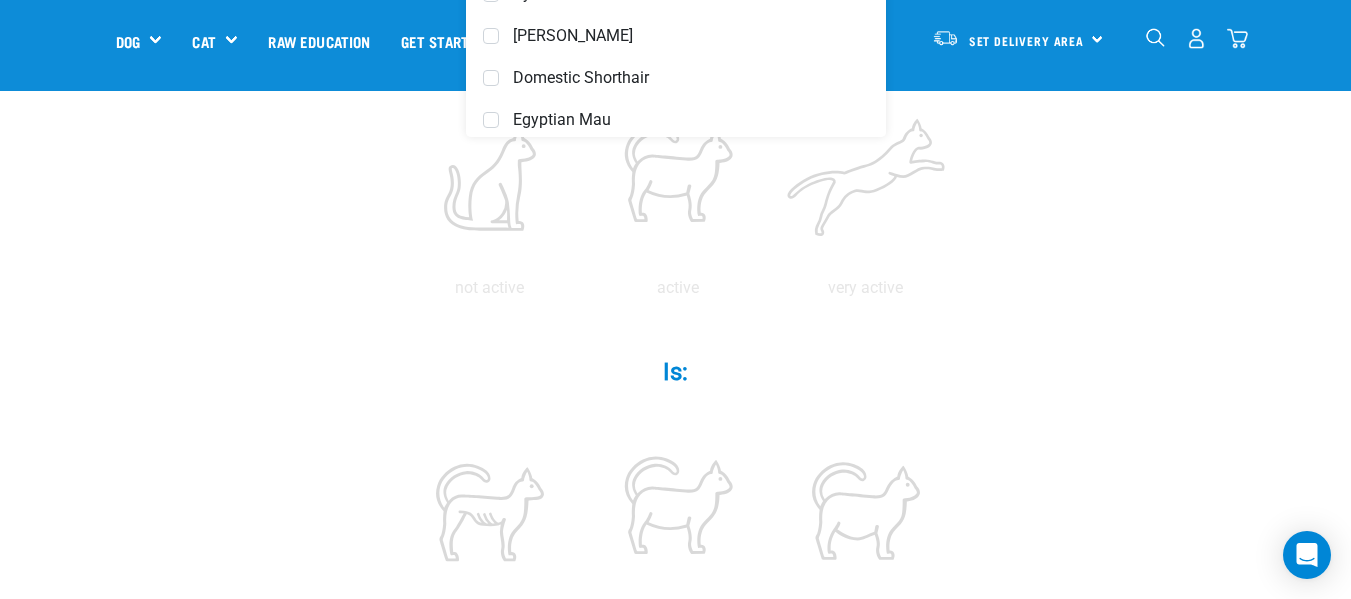 scroll, scrollTop: 600, scrollLeft: 0, axis: vertical 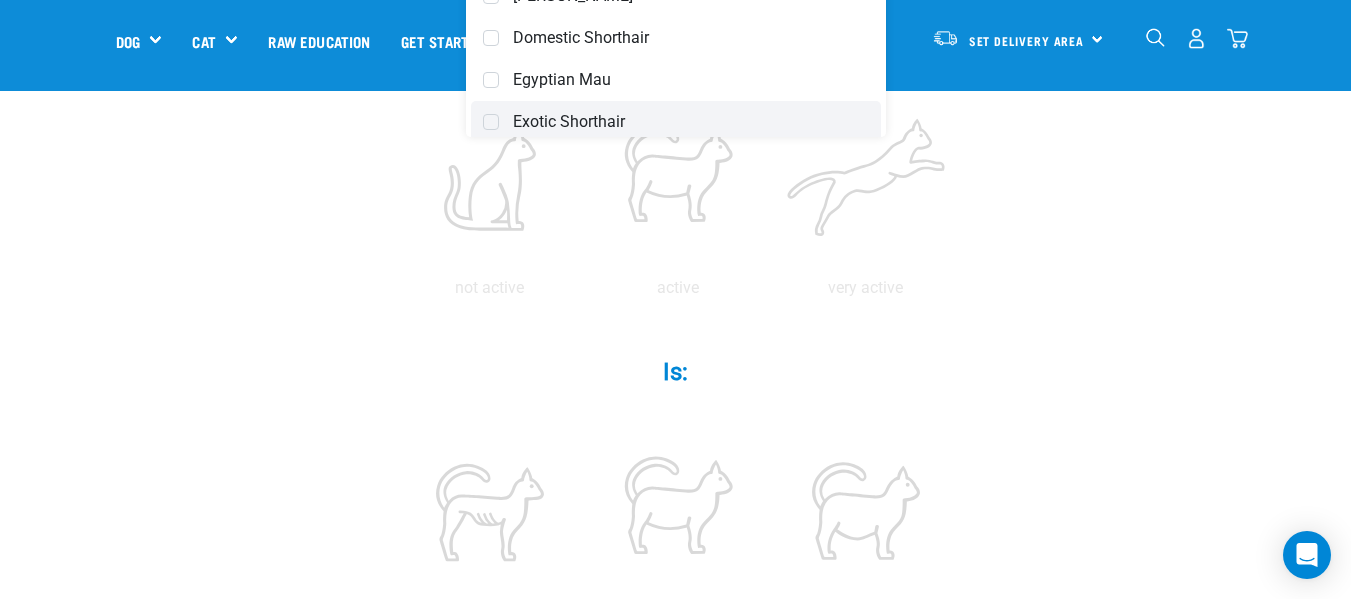 click on "Exotic Shorthair" at bounding box center (691, 122) 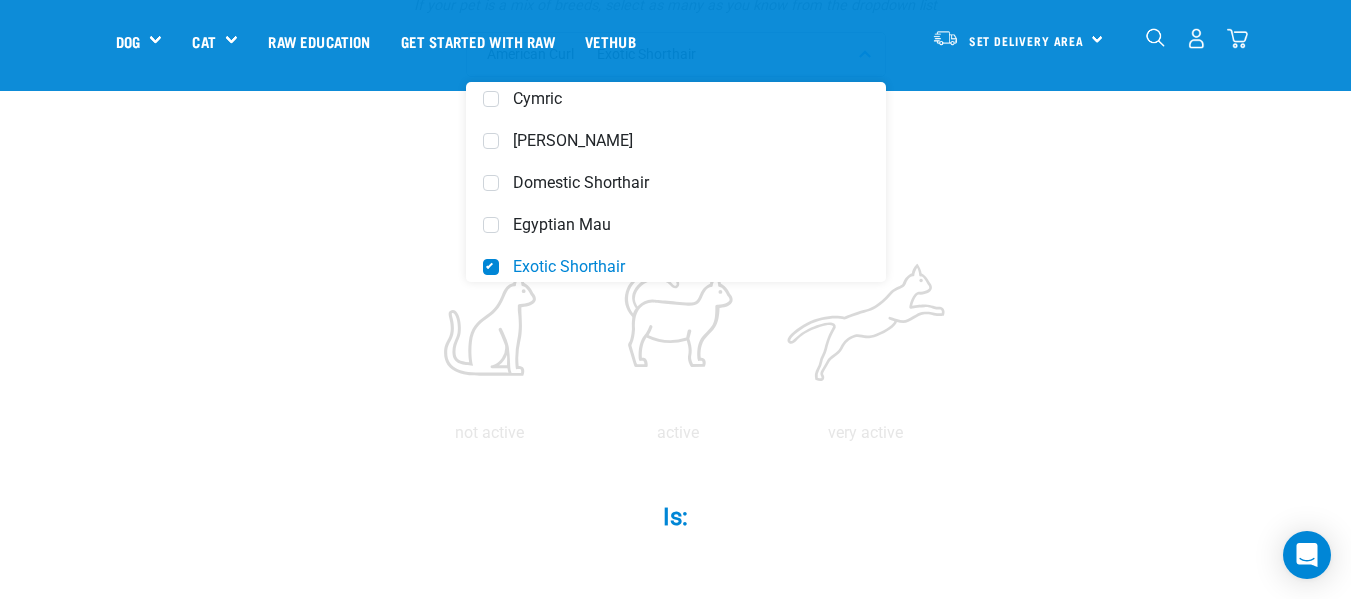 scroll, scrollTop: 360, scrollLeft: 0, axis: vertical 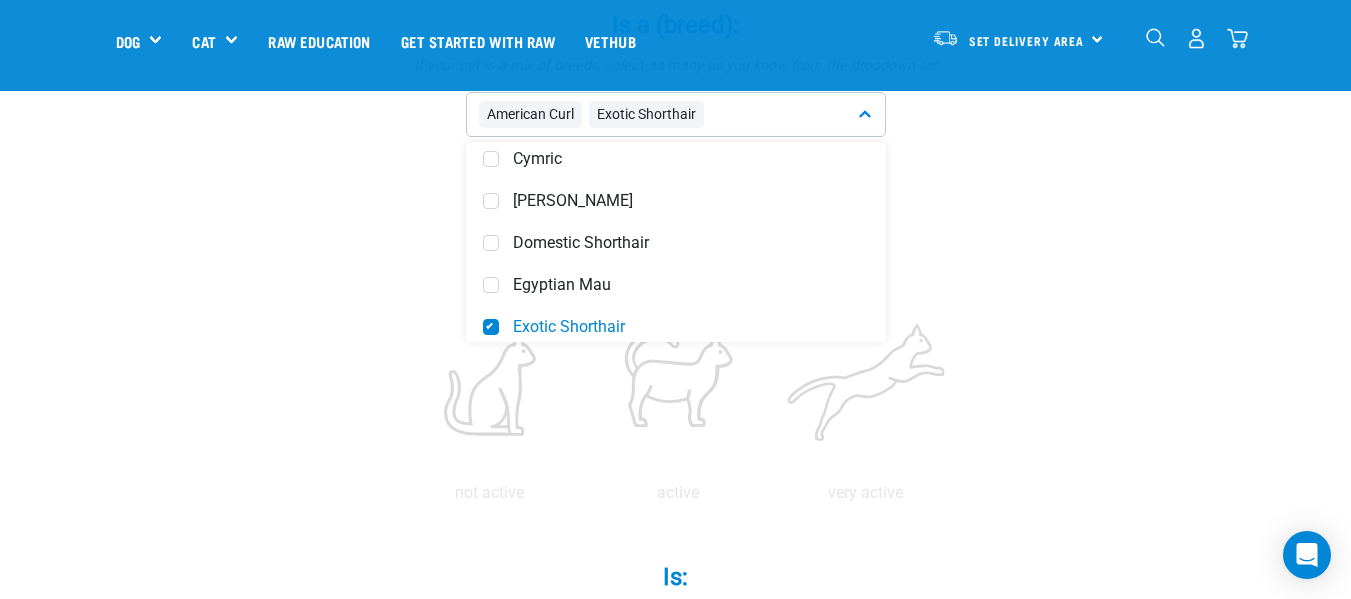 click on "Nellie
Is a (breed): *
If your pet is a mix of breeds, select as many as you know from the dropdown list
American Curl Exotic Shorthair
Abyssinian
American Bobtail
Balinese *" at bounding box center (676, 778) 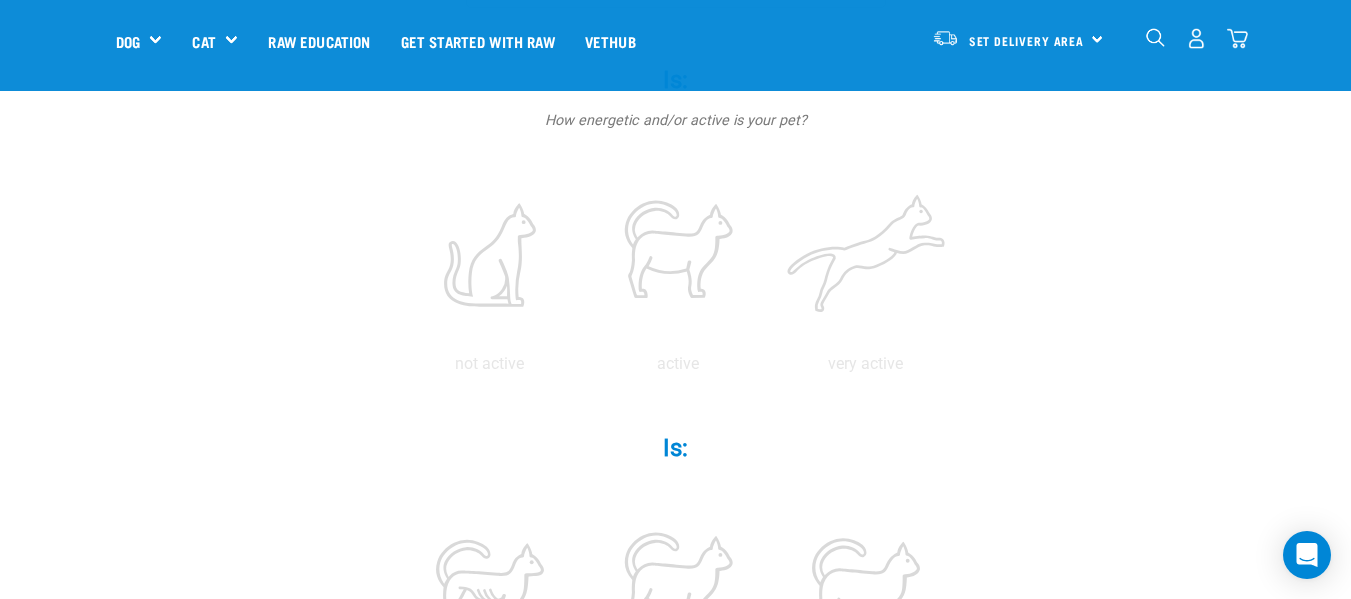 scroll, scrollTop: 430, scrollLeft: 0, axis: vertical 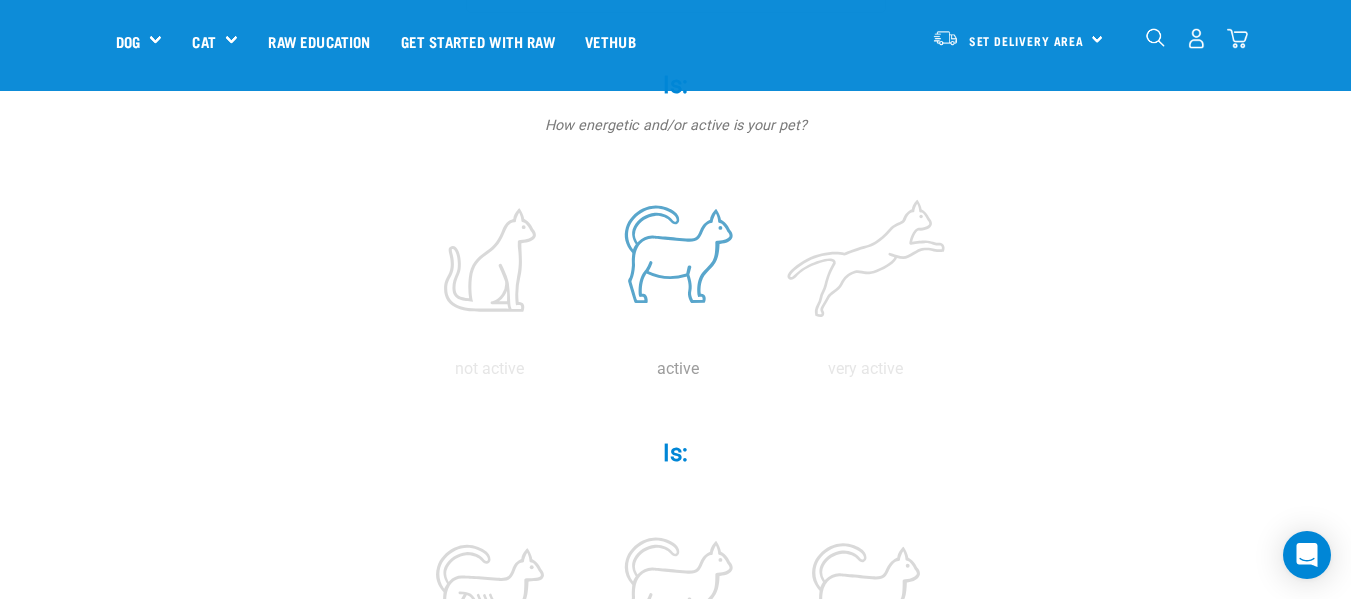 click at bounding box center (678, 260) 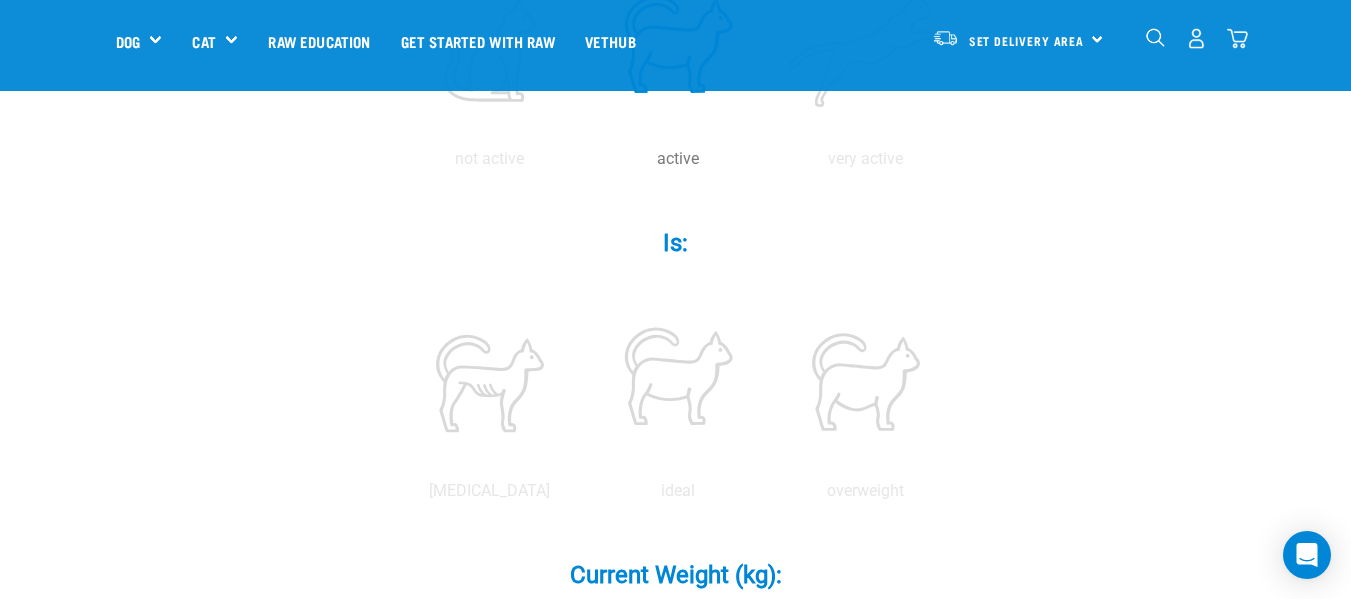 scroll, scrollTop: 645, scrollLeft: 0, axis: vertical 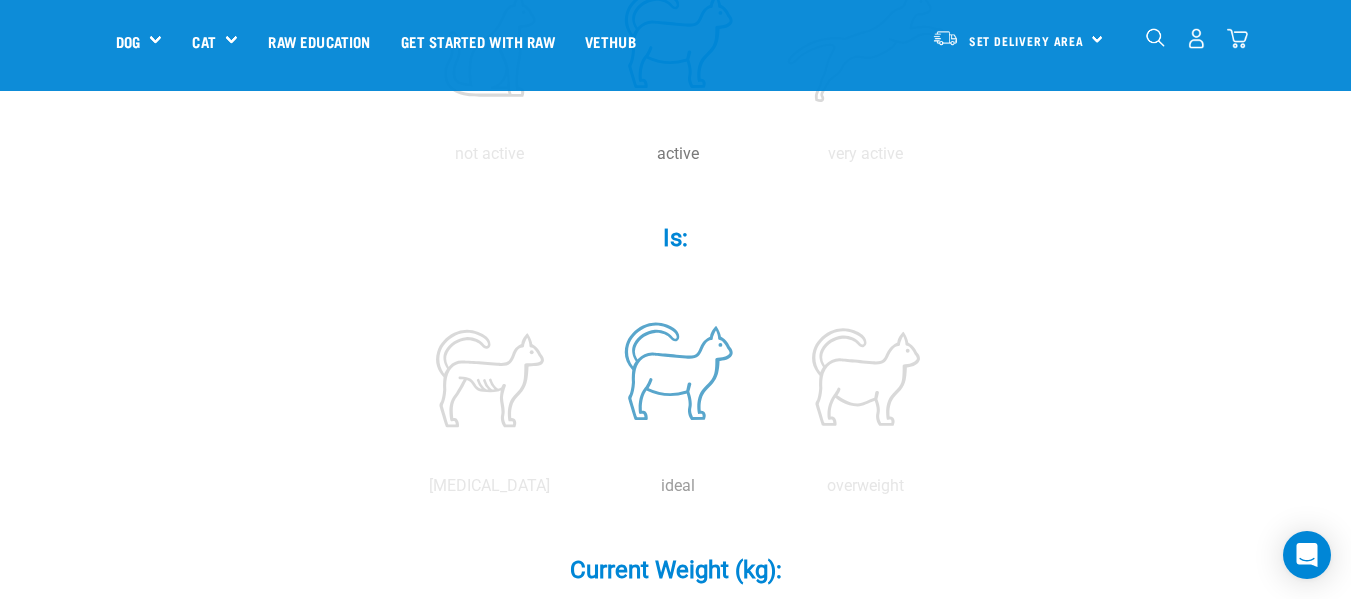 click at bounding box center (678, 377) 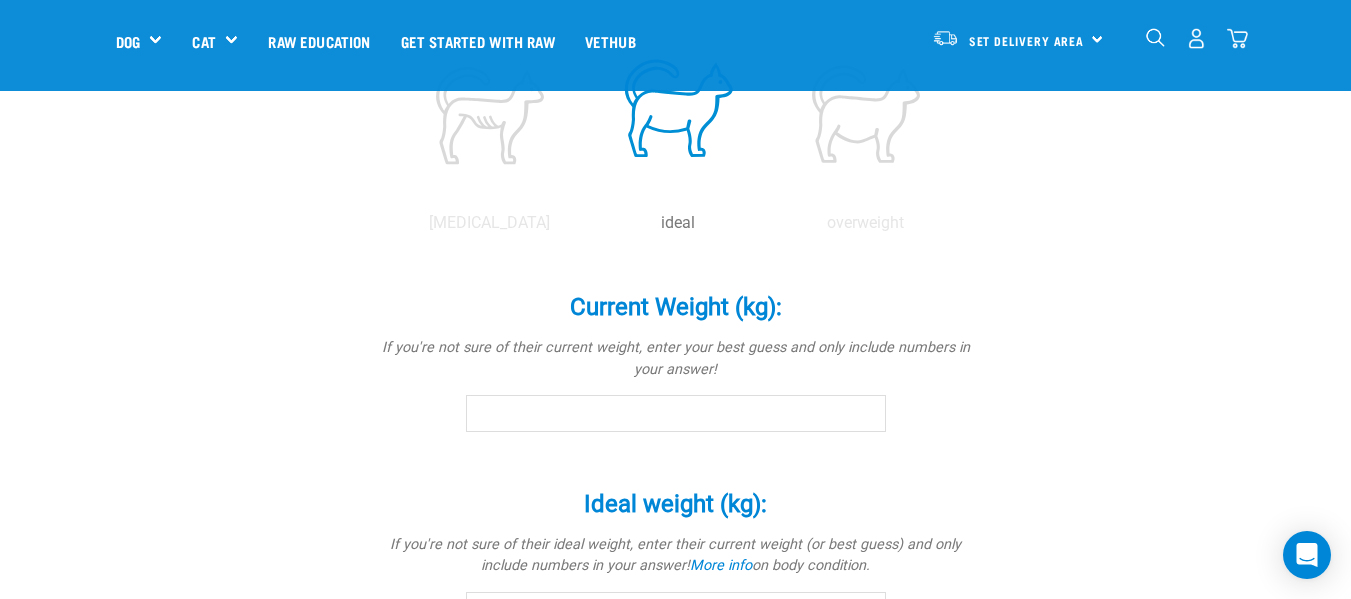 scroll, scrollTop: 919, scrollLeft: 0, axis: vertical 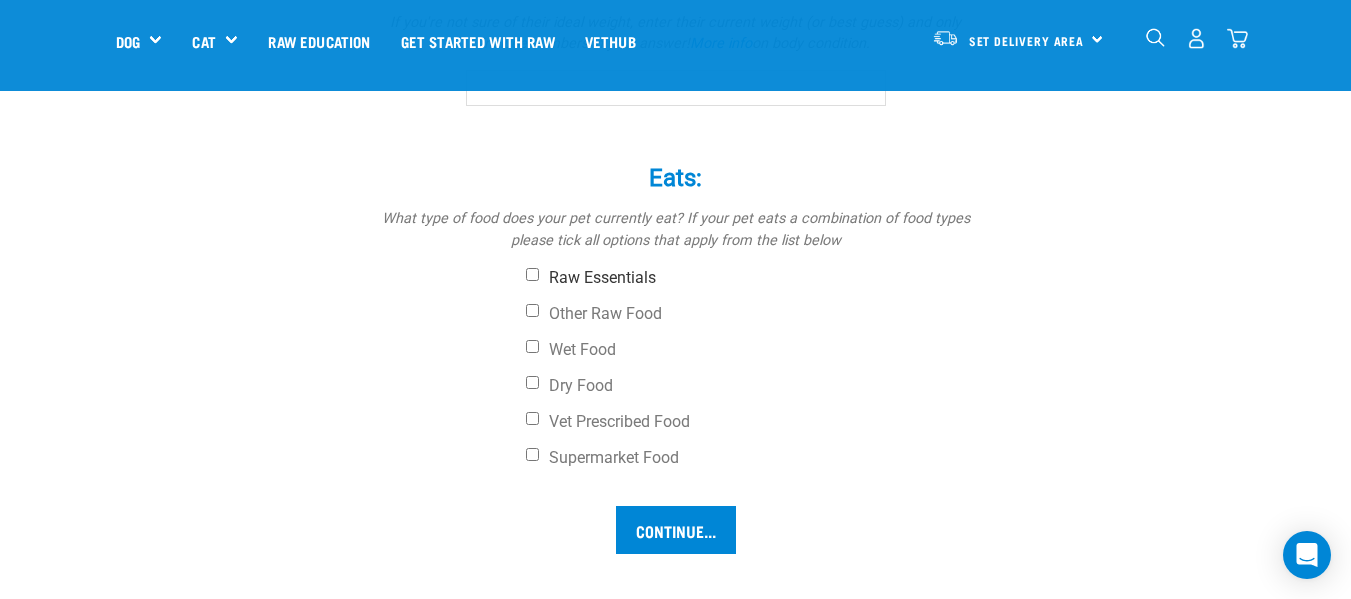 click on "Raw Essentials" at bounding box center [532, 274] 